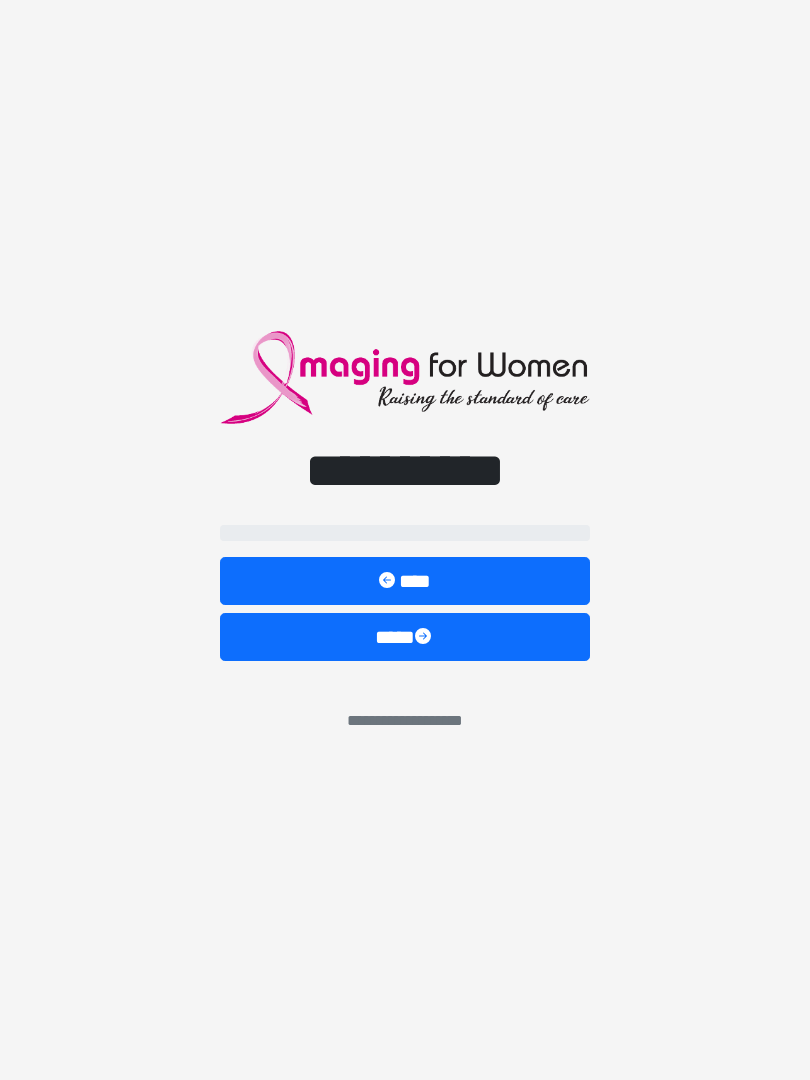 scroll, scrollTop: 0, scrollLeft: 0, axis: both 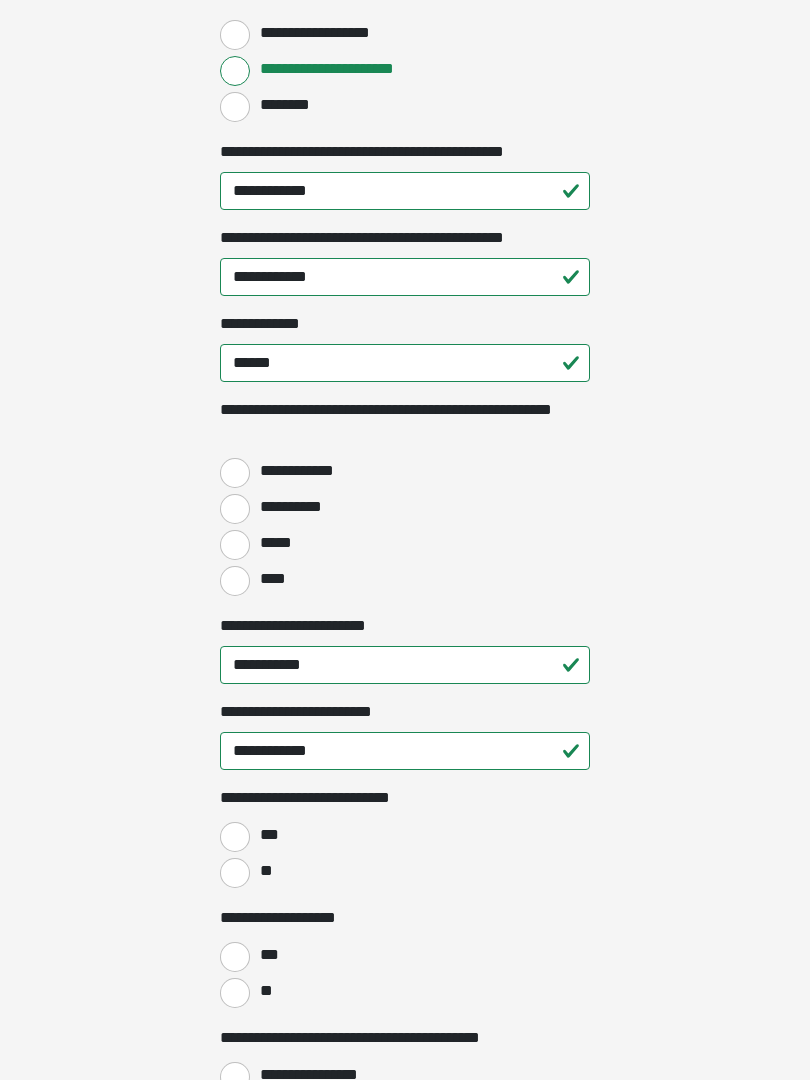 click on "**********" at bounding box center [304, 471] 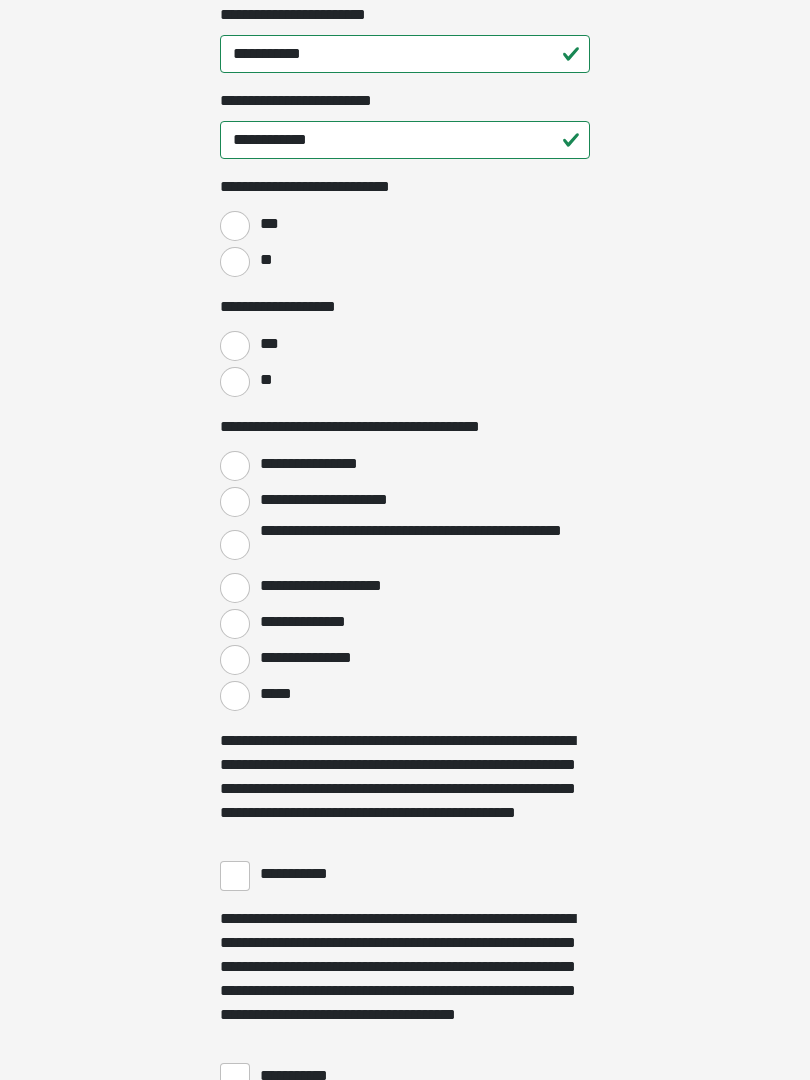 scroll, scrollTop: 2989, scrollLeft: 0, axis: vertical 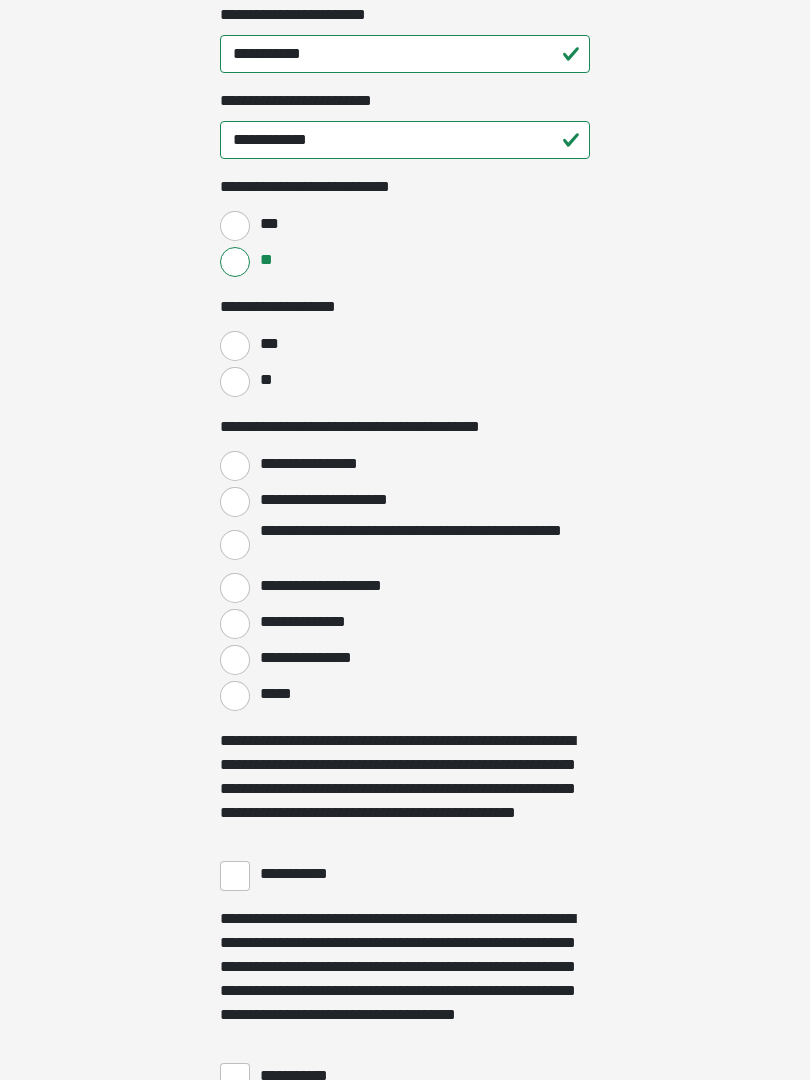 click on "**" at bounding box center (235, 382) 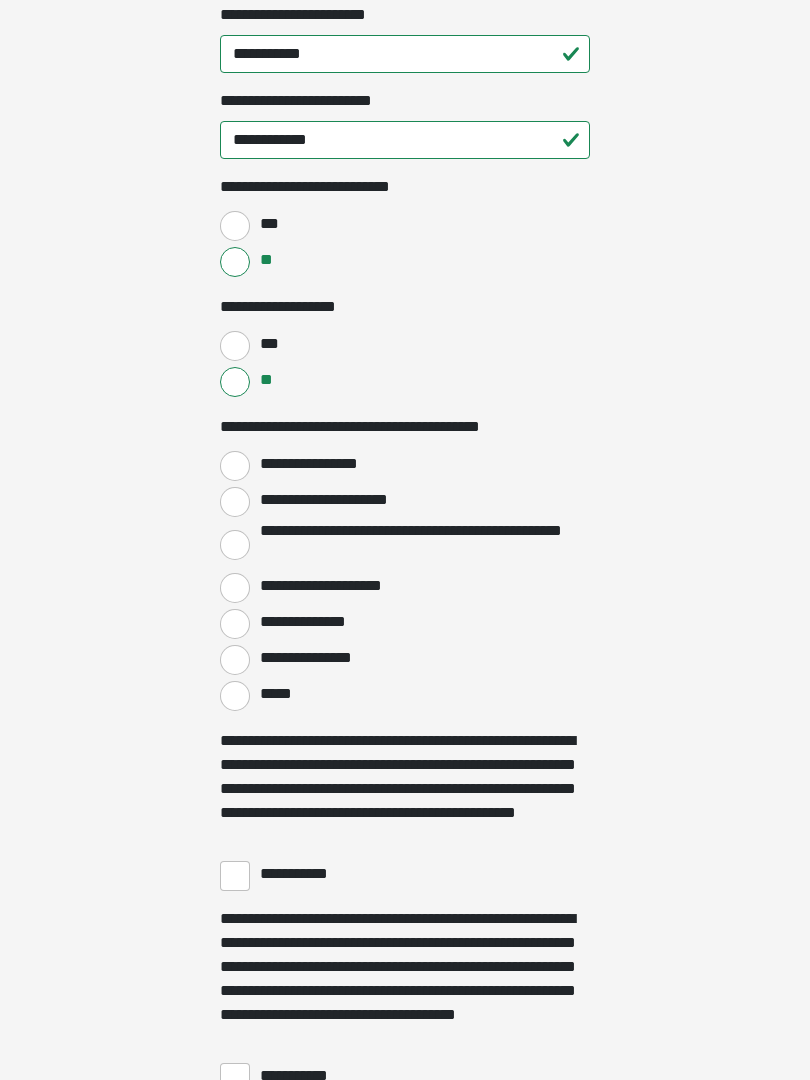 click on "**********" at bounding box center (235, 466) 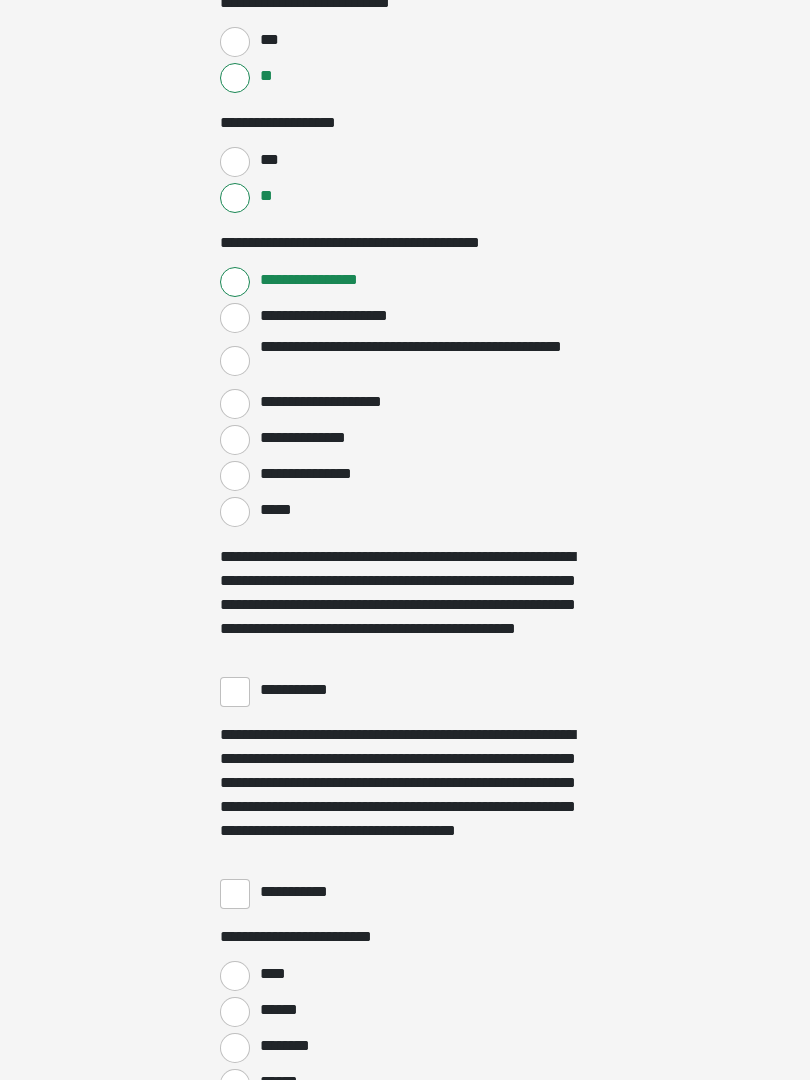 scroll, scrollTop: 3193, scrollLeft: 0, axis: vertical 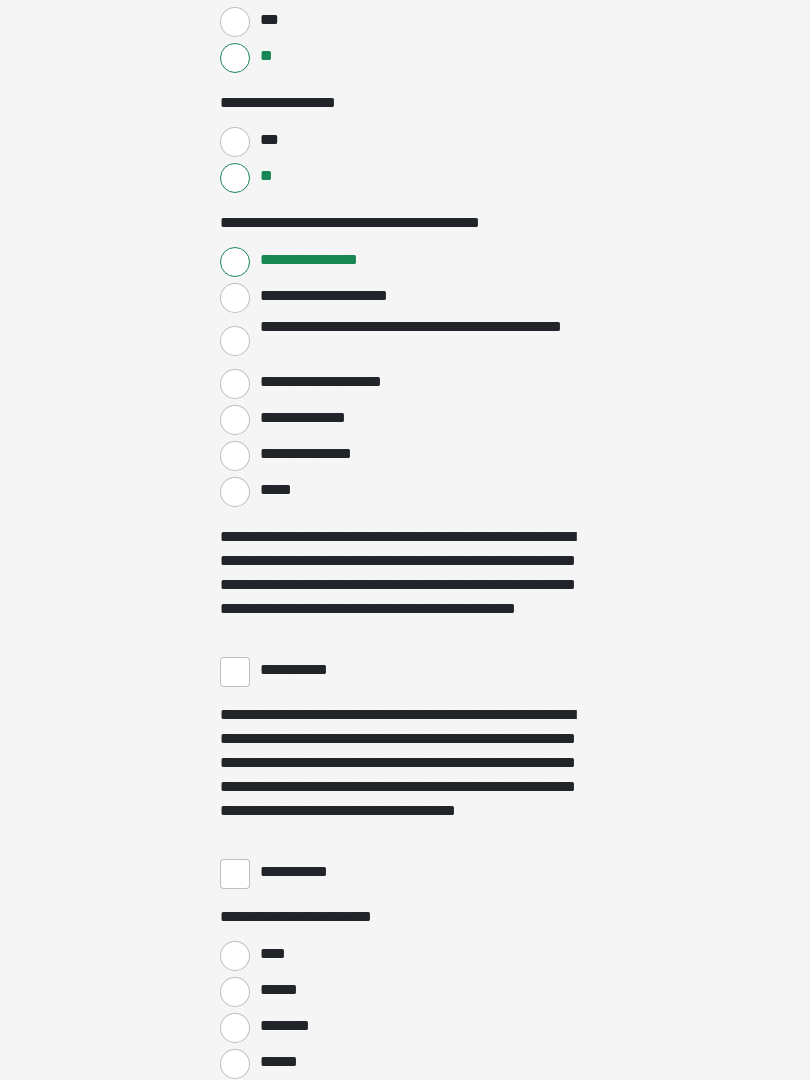 click on "**********" at bounding box center (235, 672) 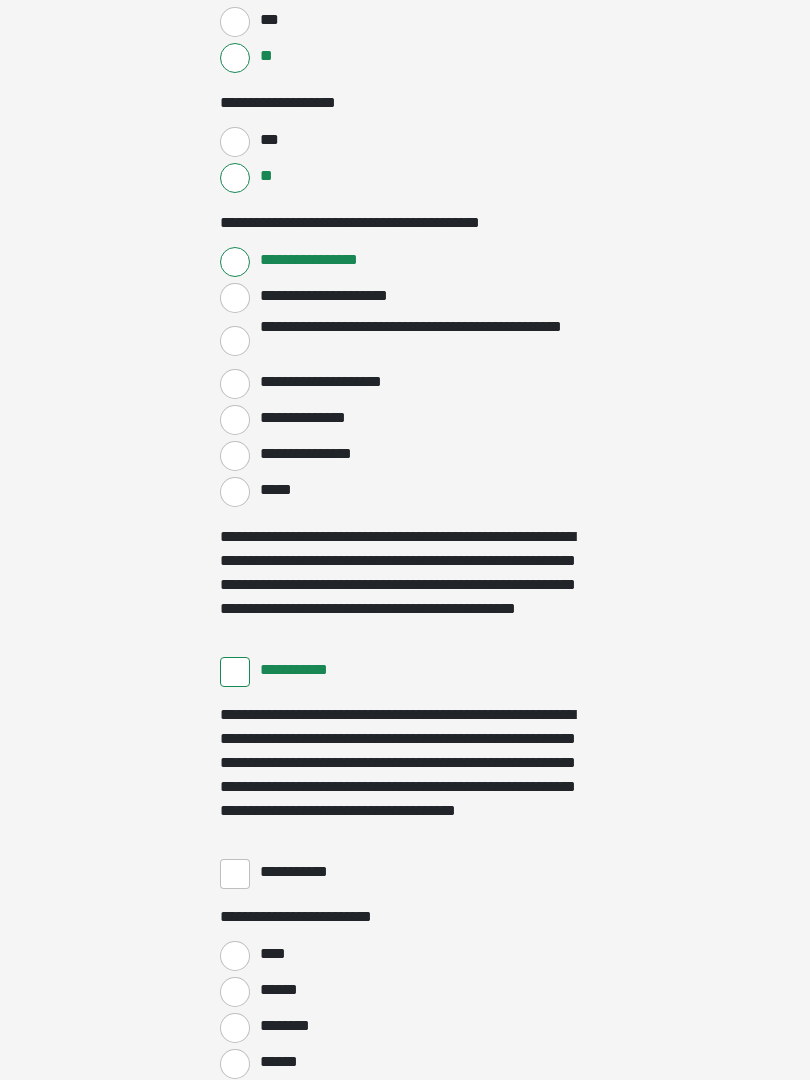 click on "**********" at bounding box center [235, 874] 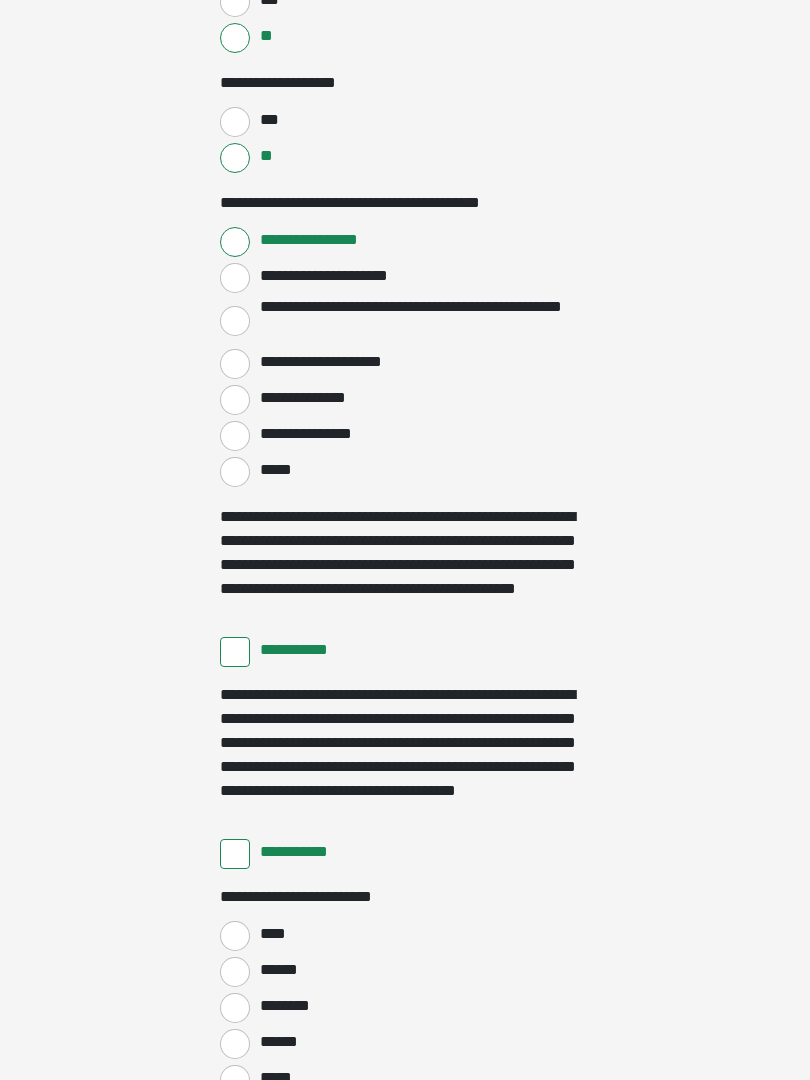 scroll, scrollTop: 3397, scrollLeft: 0, axis: vertical 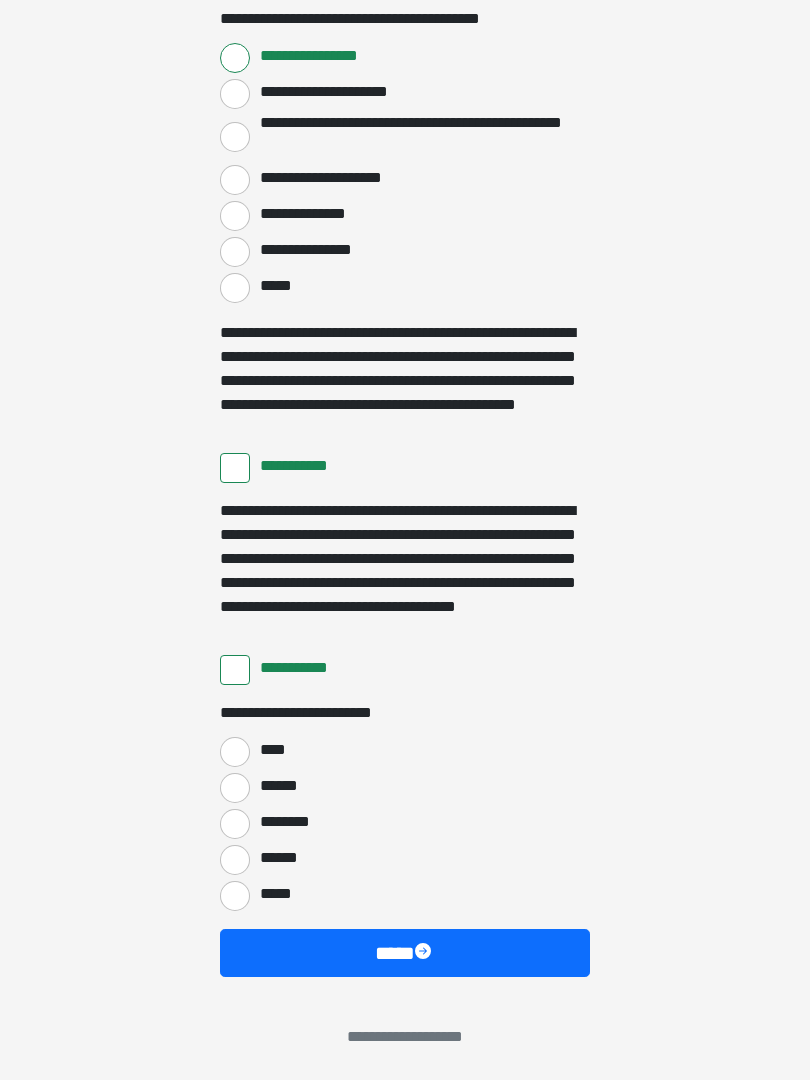 click on "****" at bounding box center (235, 752) 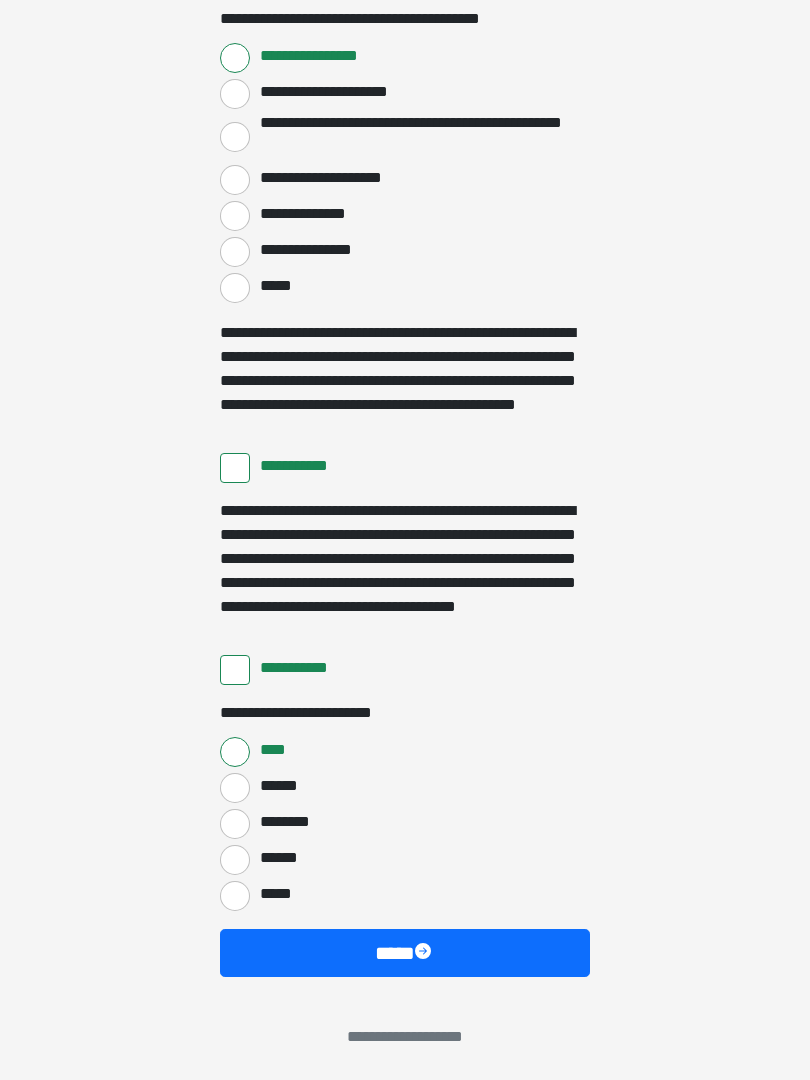 click on "****" at bounding box center [405, 953] 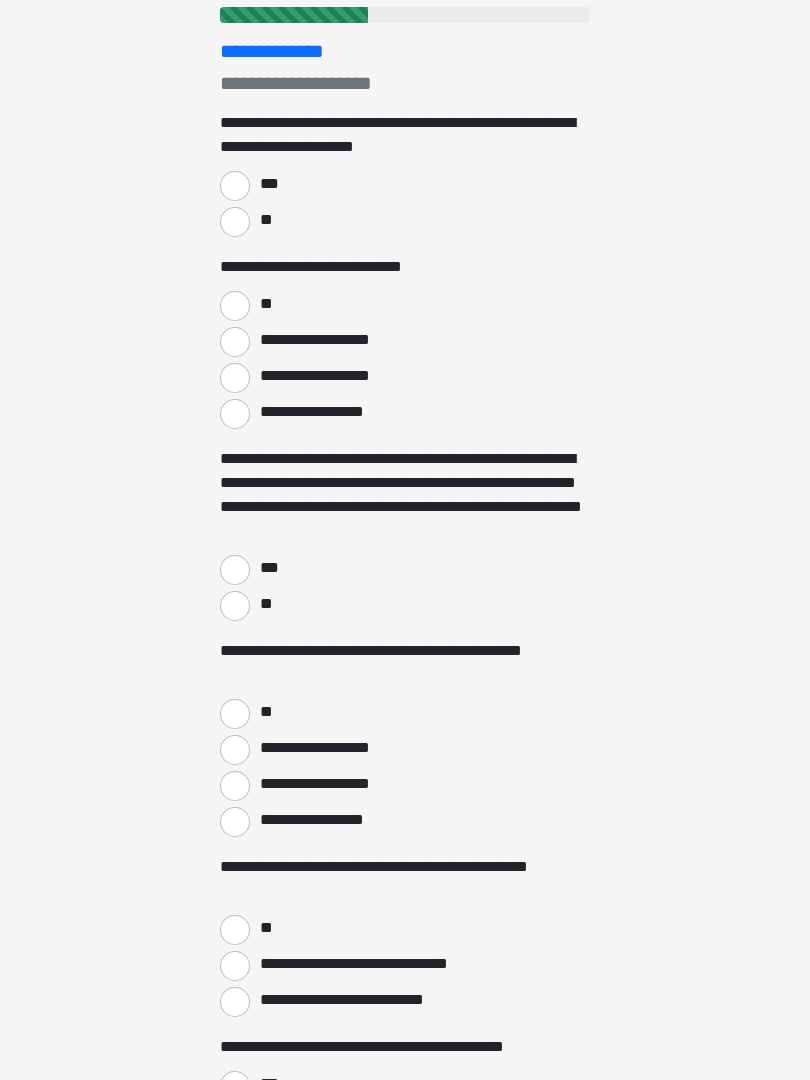 scroll, scrollTop: 0, scrollLeft: 0, axis: both 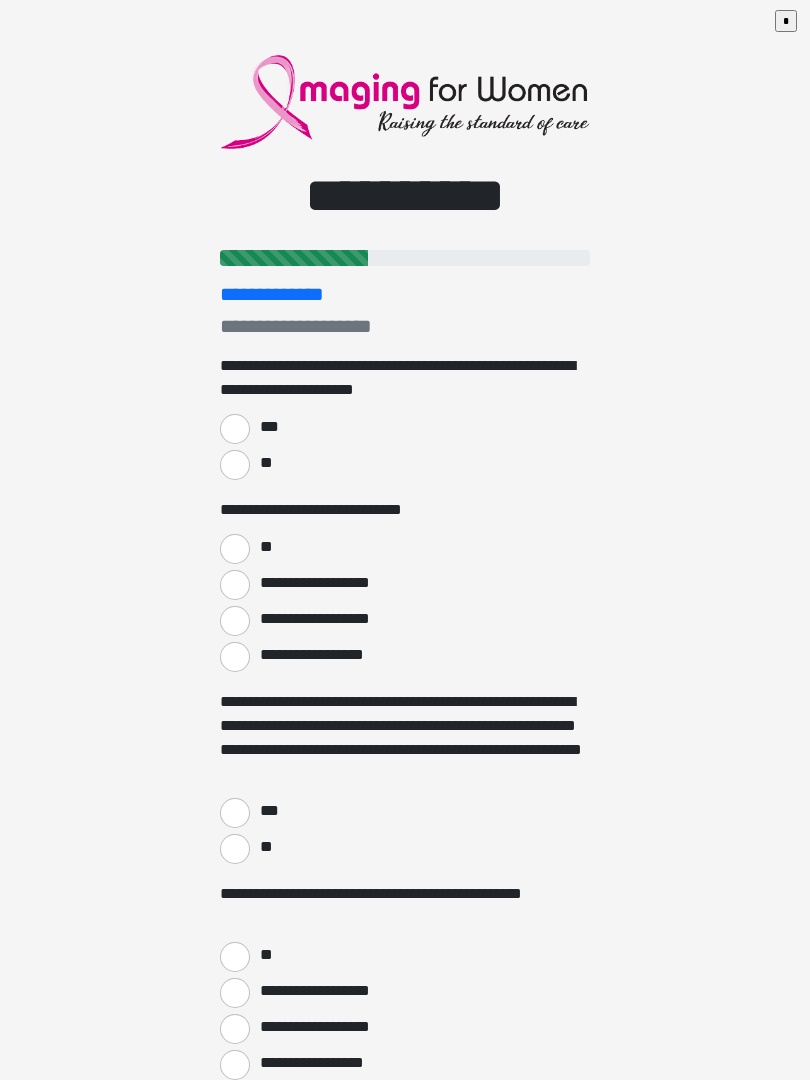 click on "***" at bounding box center [235, 429] 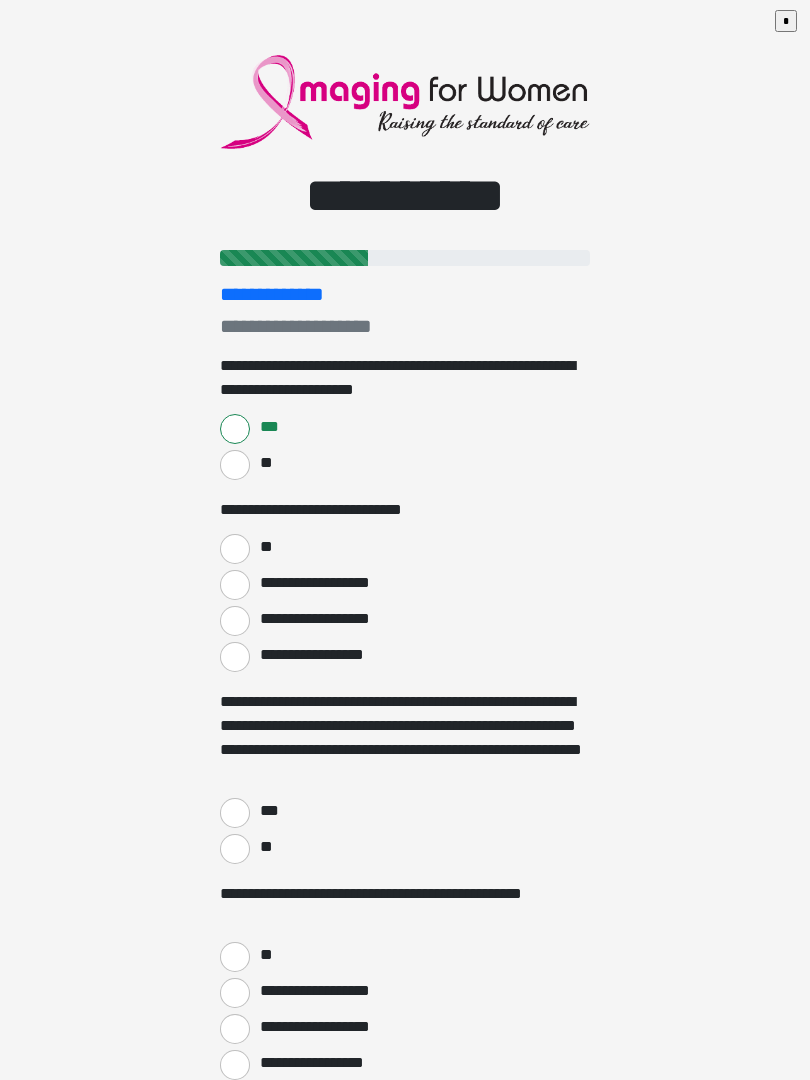 click on "**" at bounding box center (235, 549) 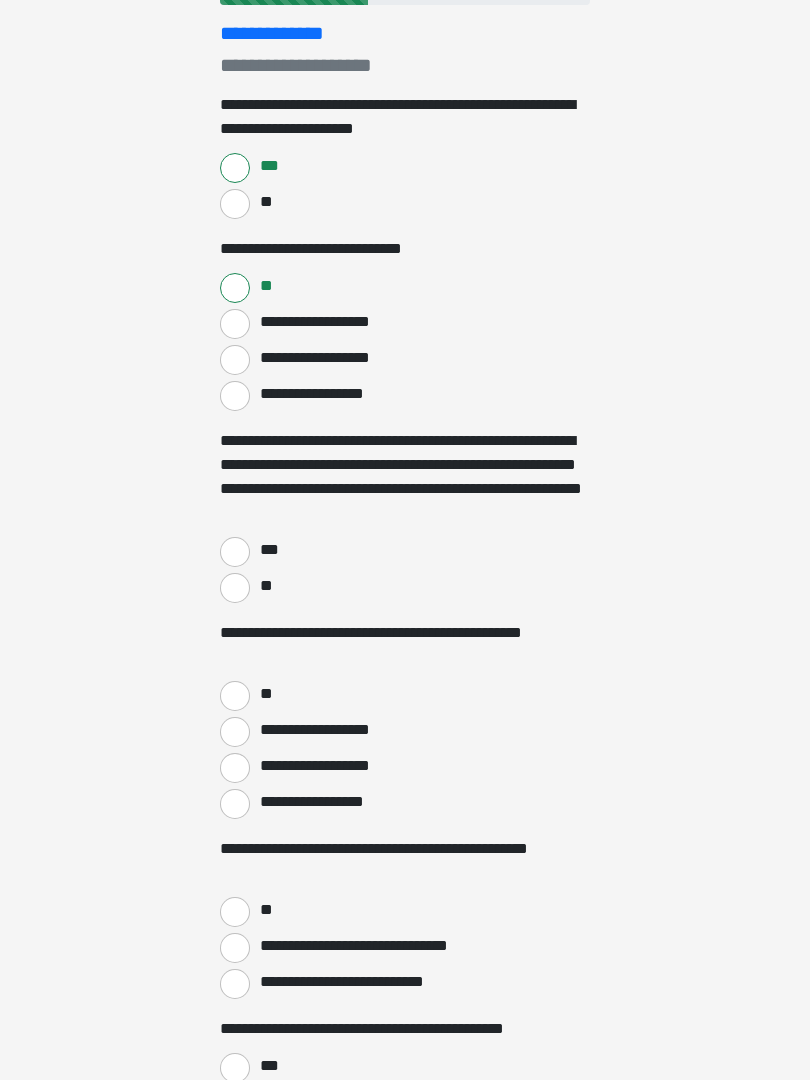 scroll, scrollTop: 262, scrollLeft: 0, axis: vertical 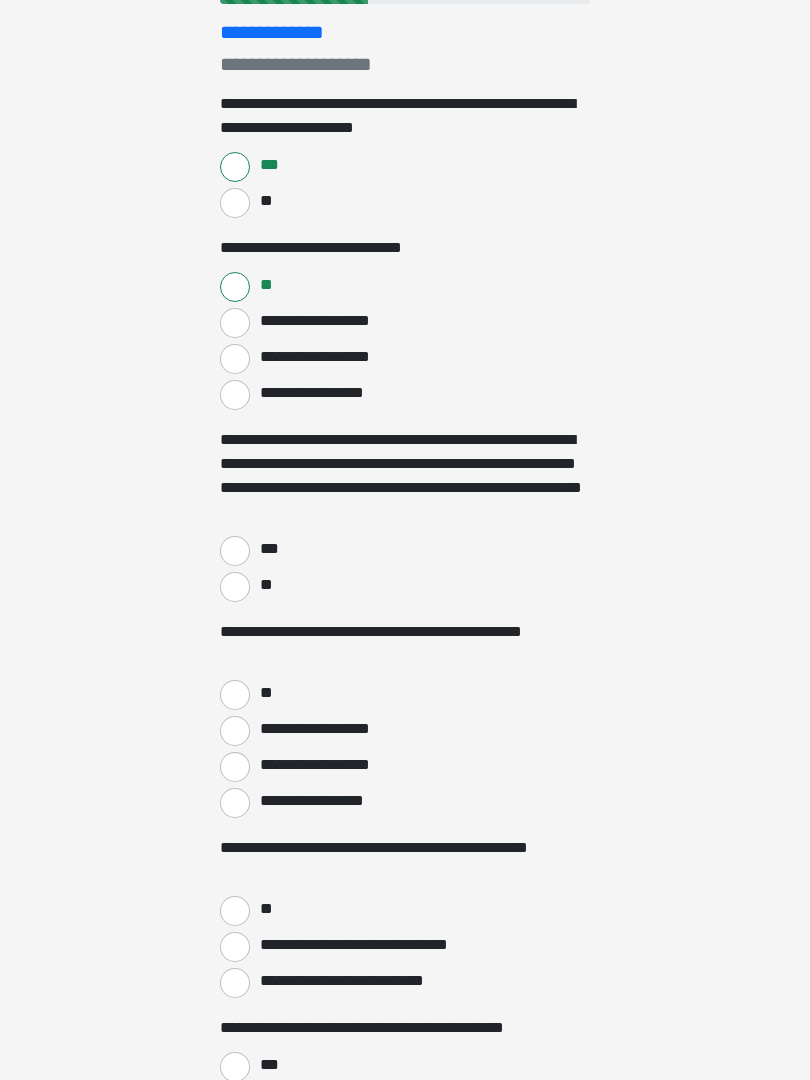 click on "**********" at bounding box center (405, 1507) 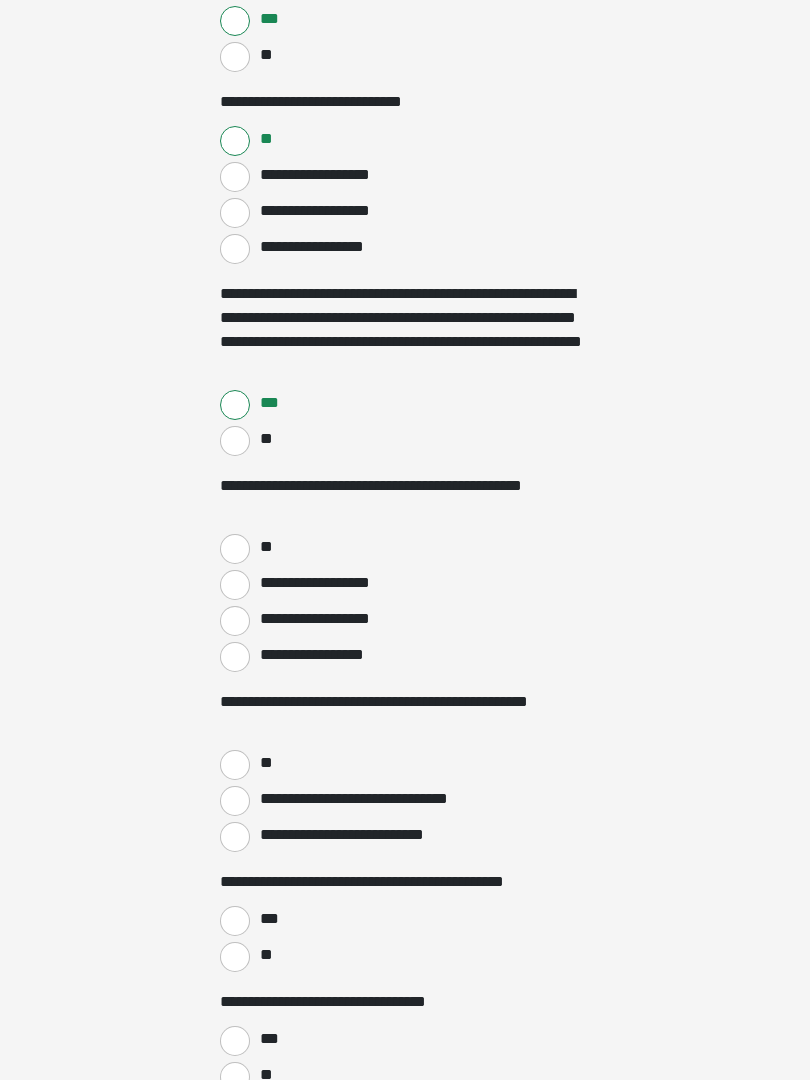 scroll, scrollTop: 441, scrollLeft: 0, axis: vertical 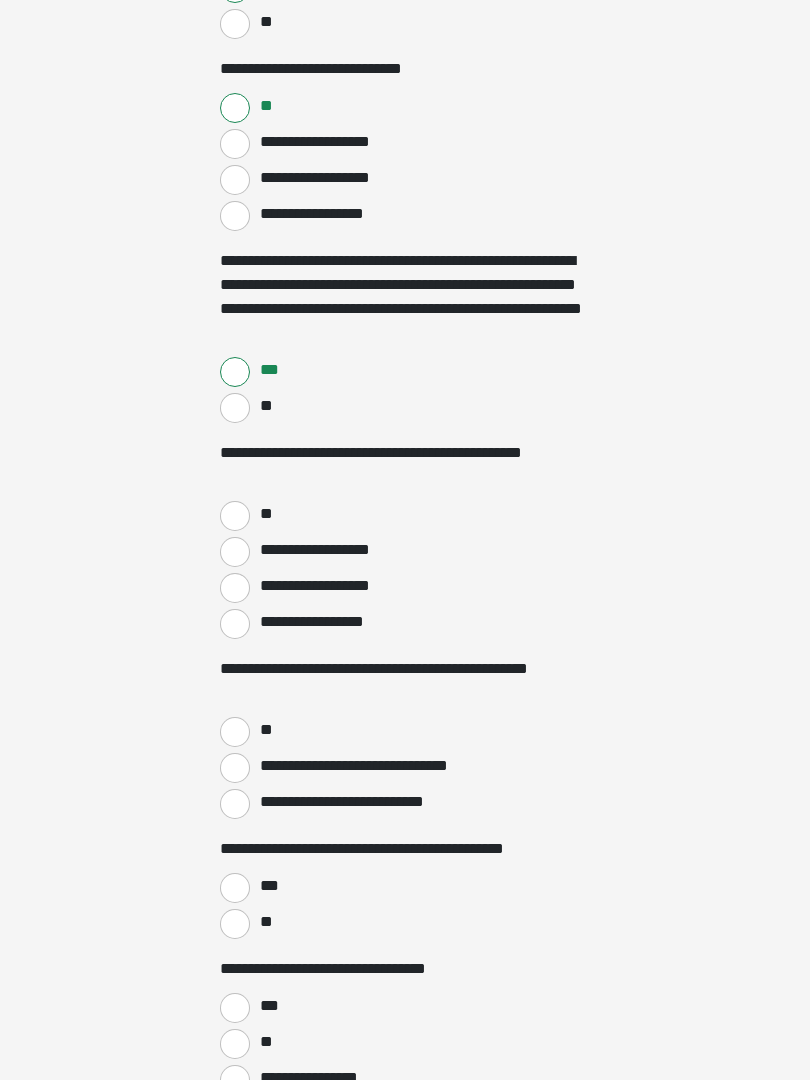 click on "**" at bounding box center [235, 516] 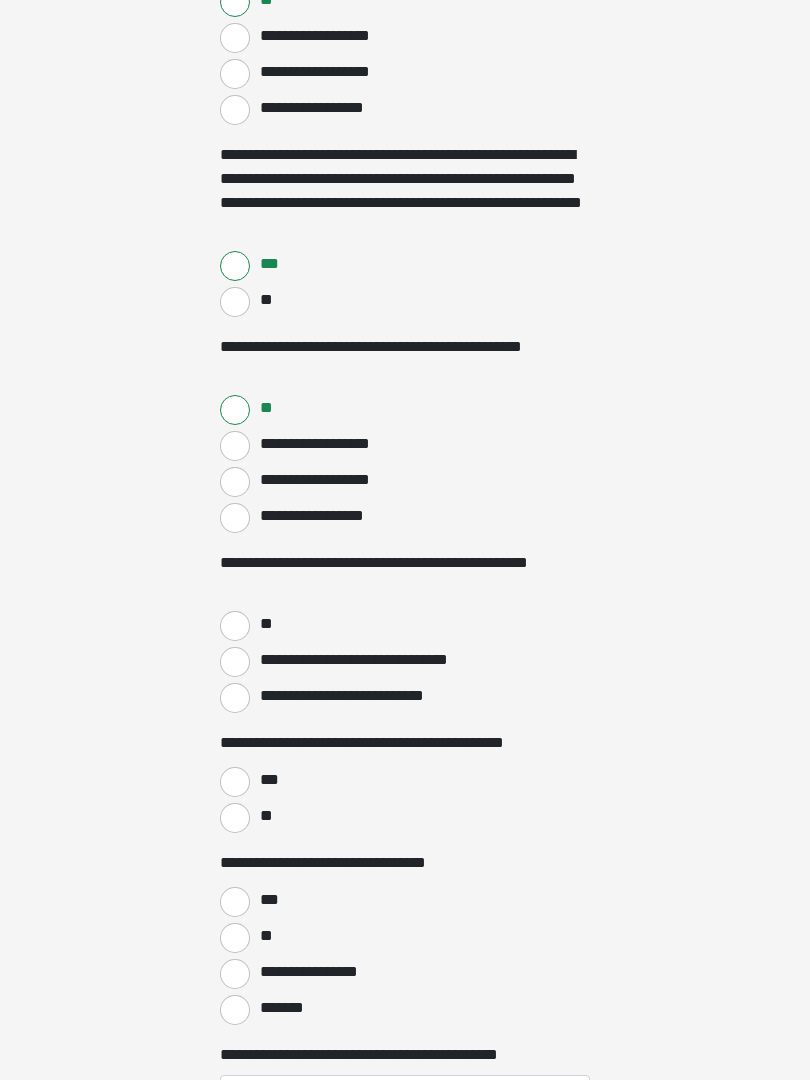 scroll, scrollTop: 547, scrollLeft: 0, axis: vertical 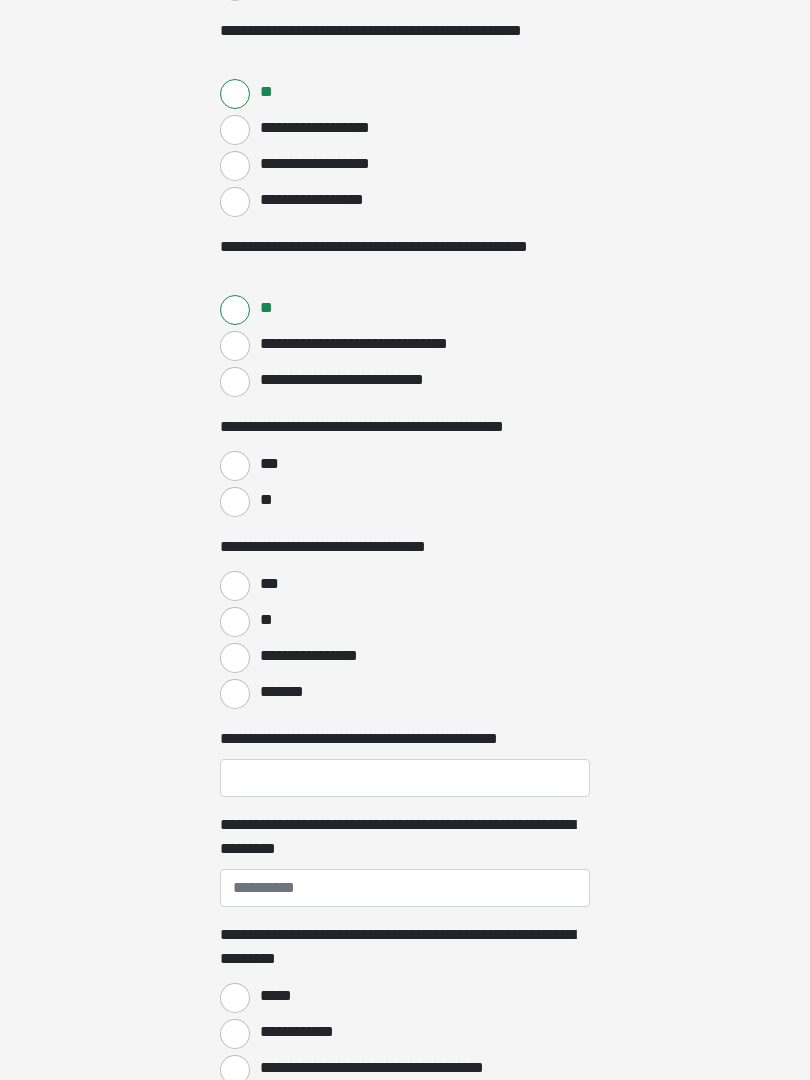 click on "***" at bounding box center [235, 466] 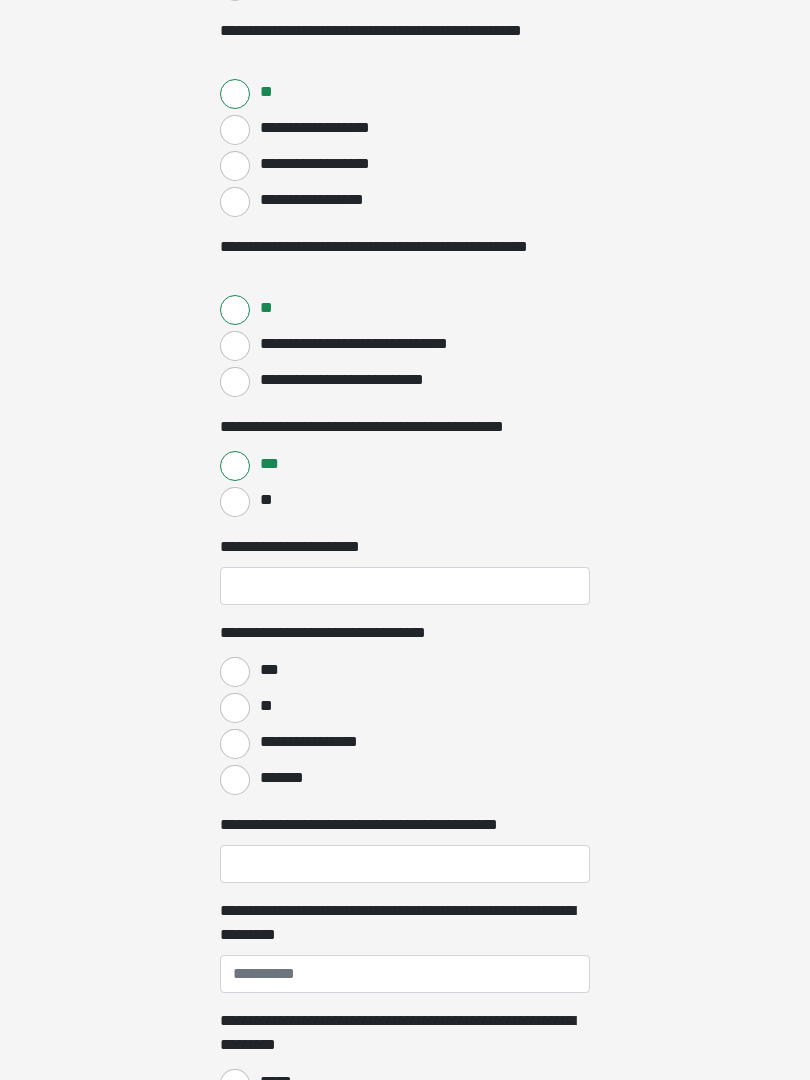 click on "**********" at bounding box center (405, 586) 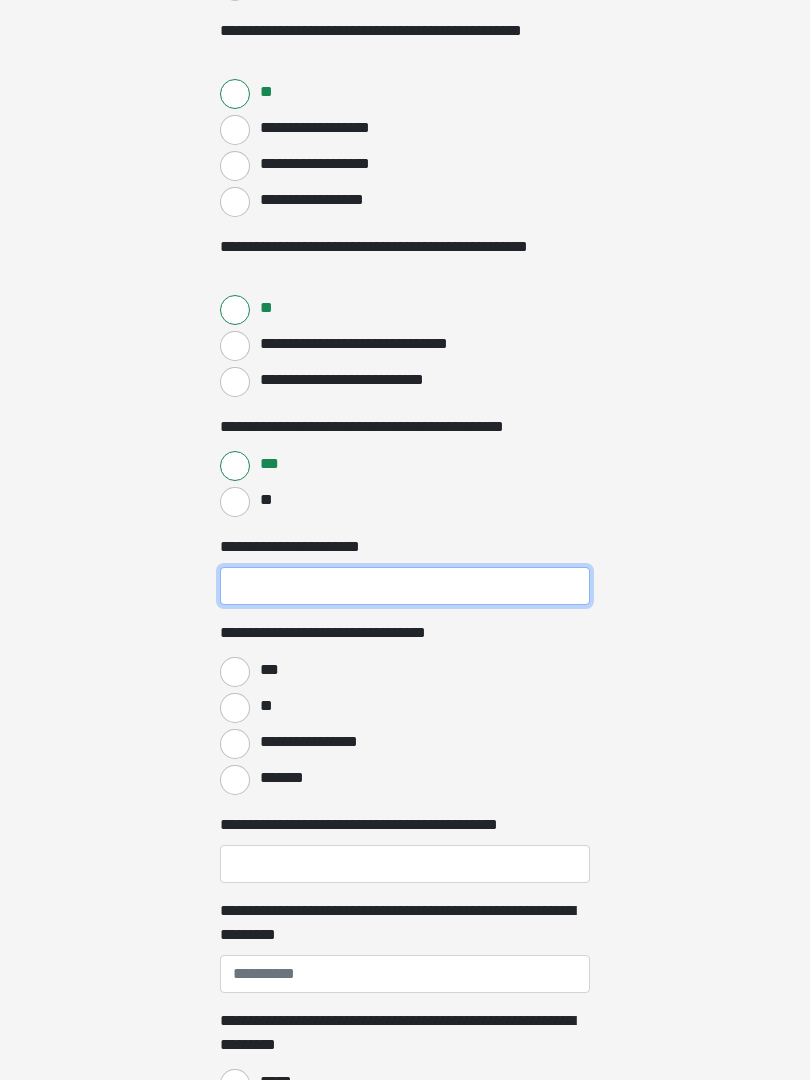 scroll, scrollTop: 862, scrollLeft: 0, axis: vertical 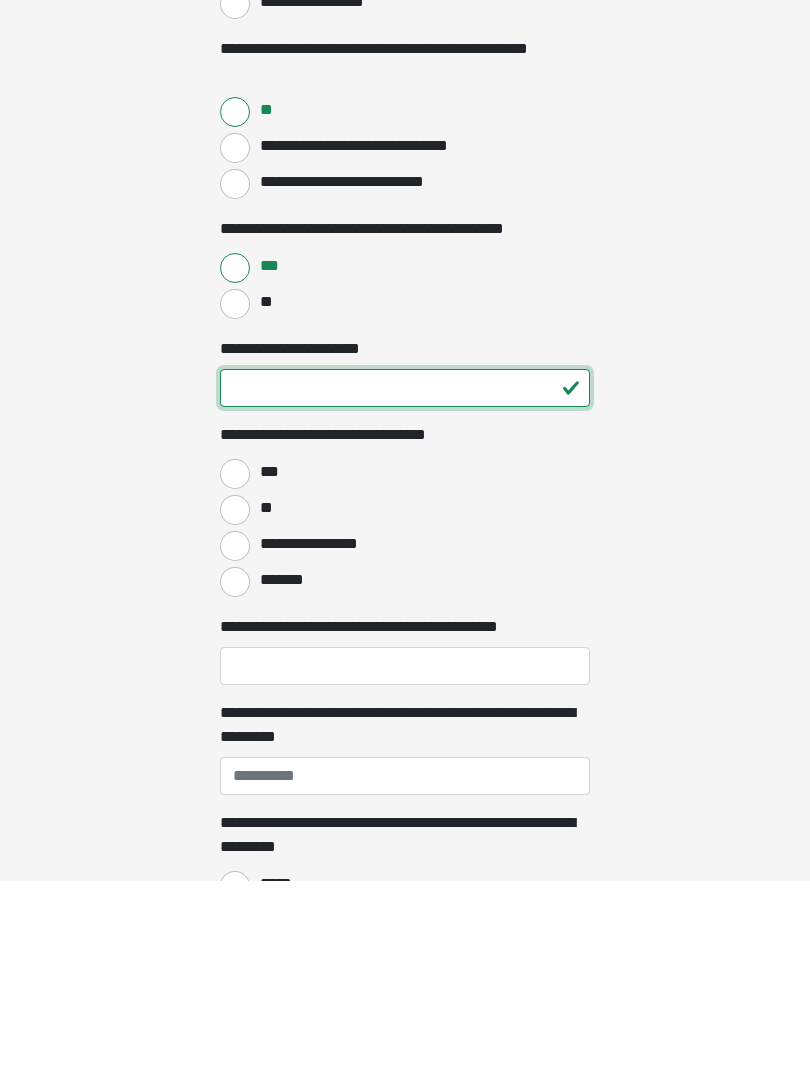 type on "**" 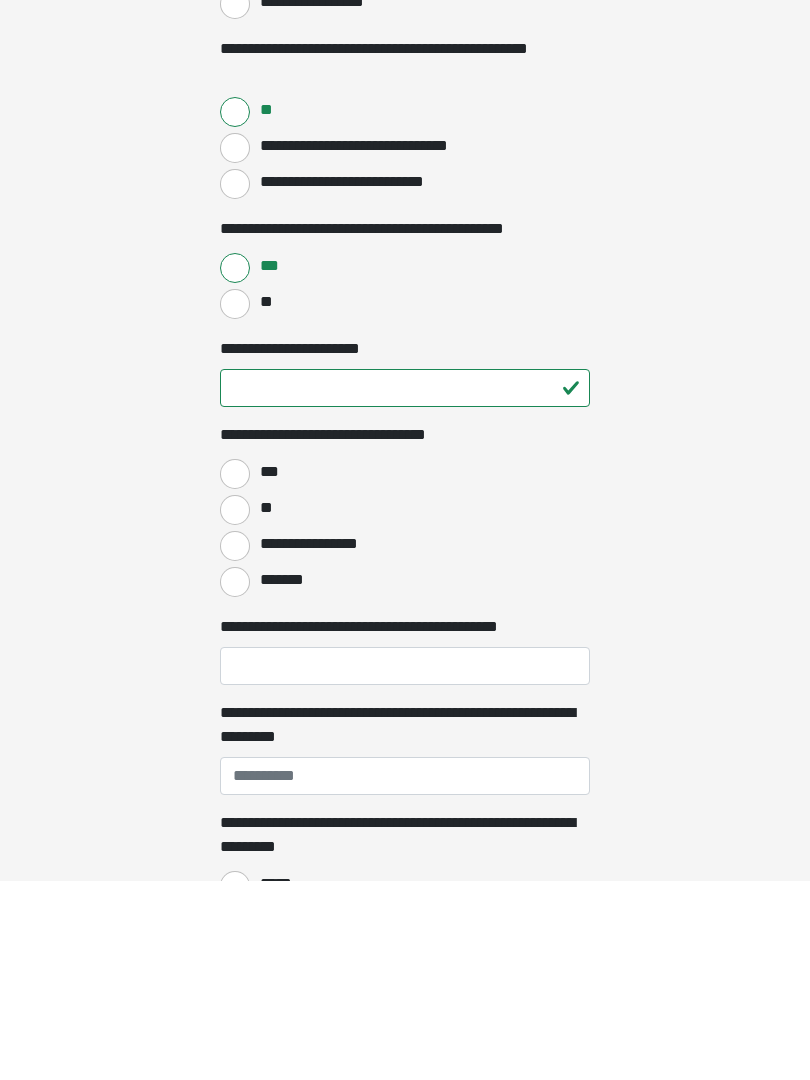 click on "***" at bounding box center (235, 673) 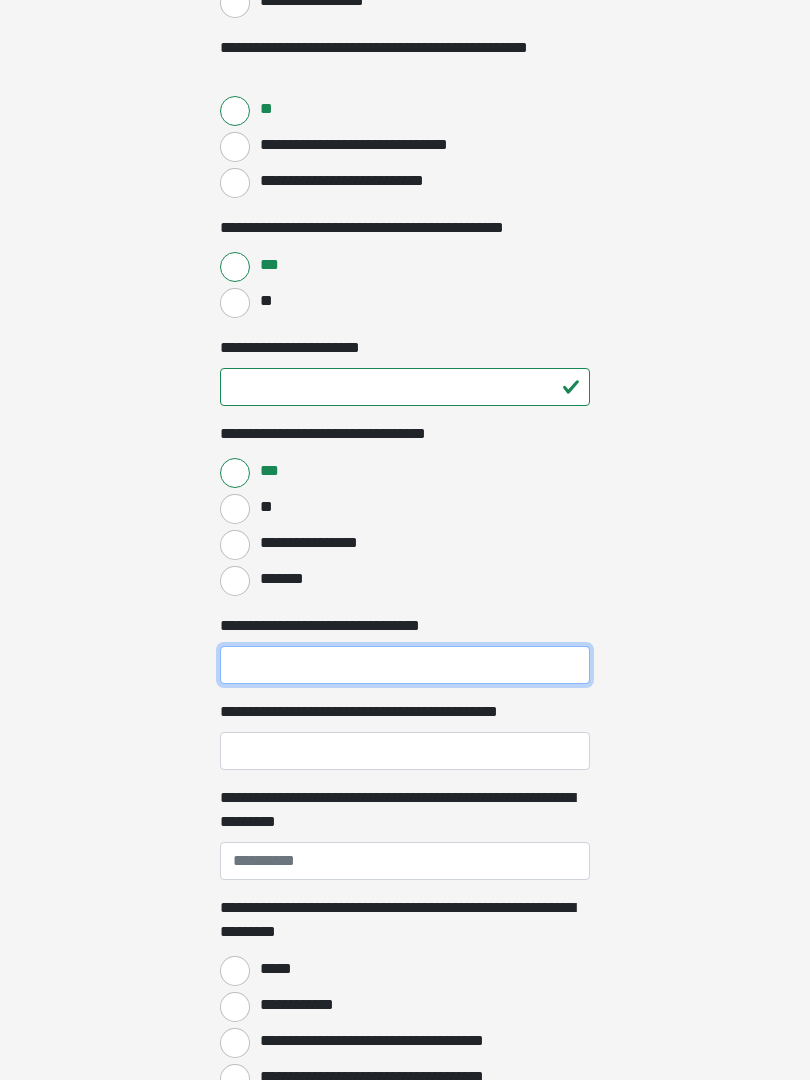 click on "**********" at bounding box center [405, 665] 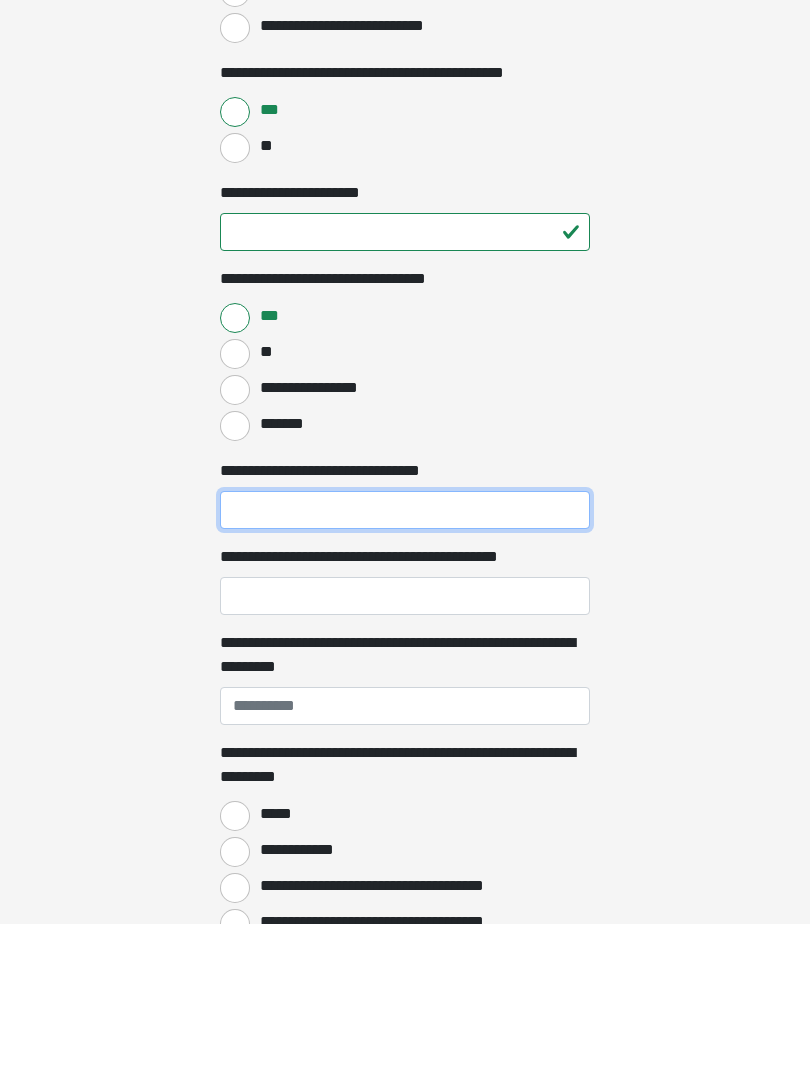 type on "*" 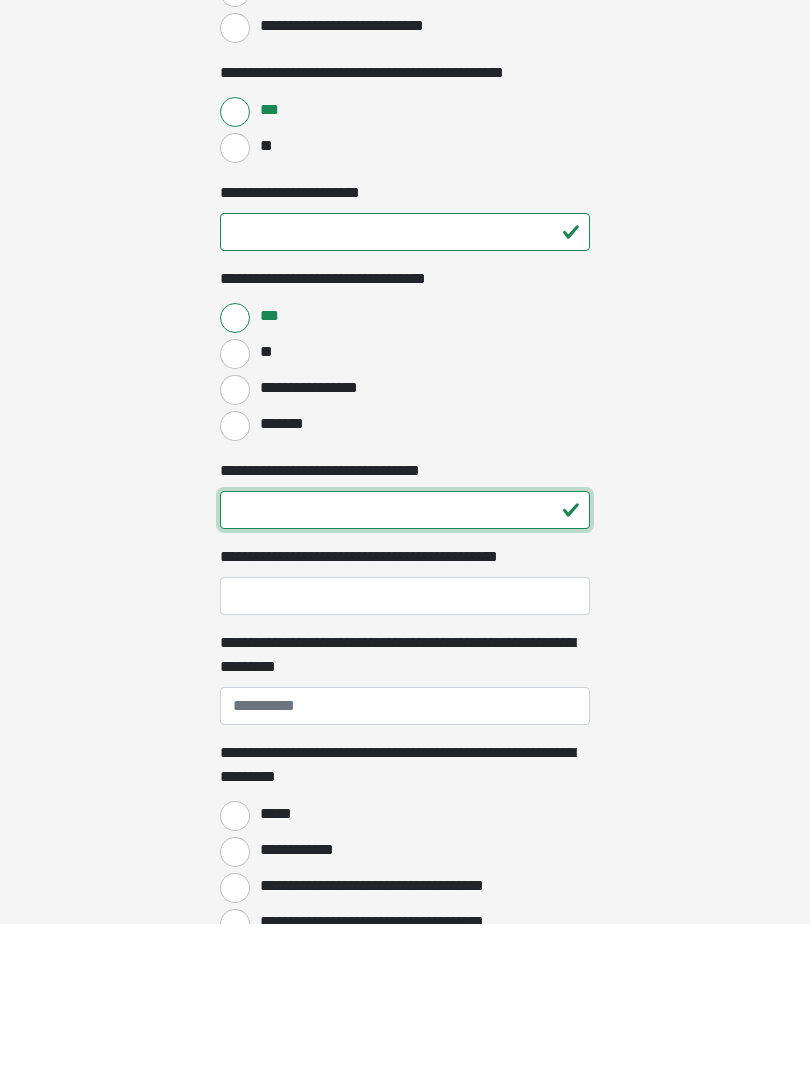 type on "**" 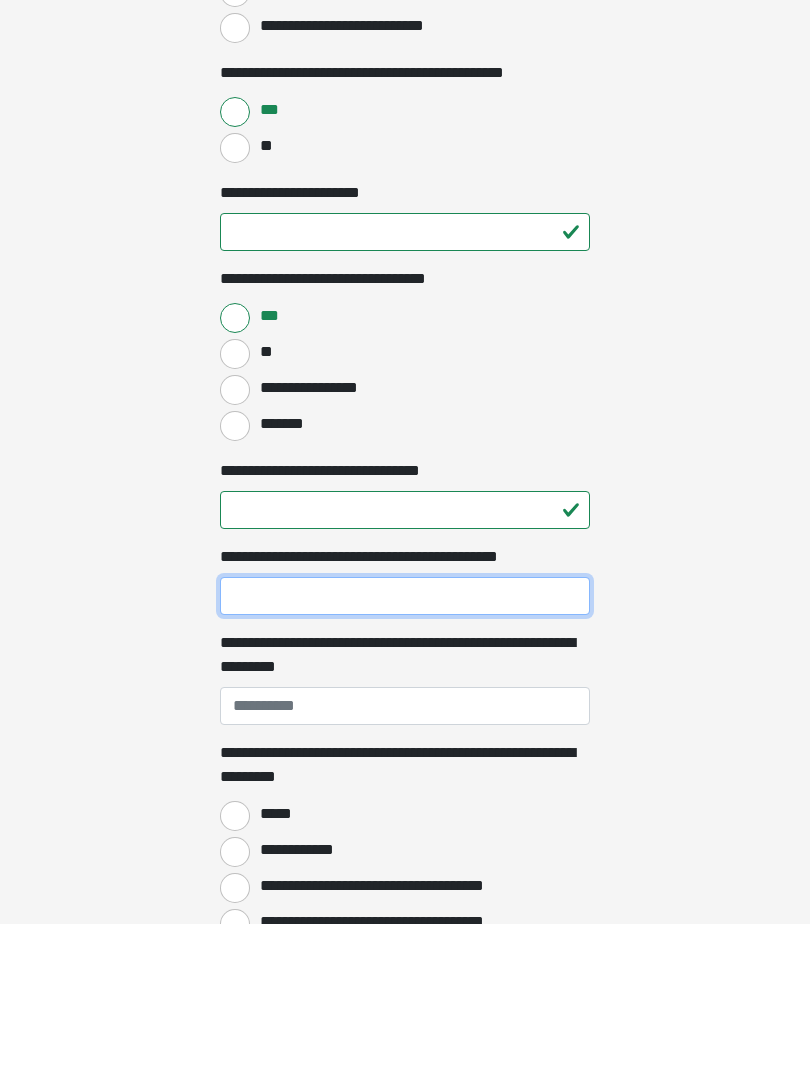 click on "**********" at bounding box center [405, 752] 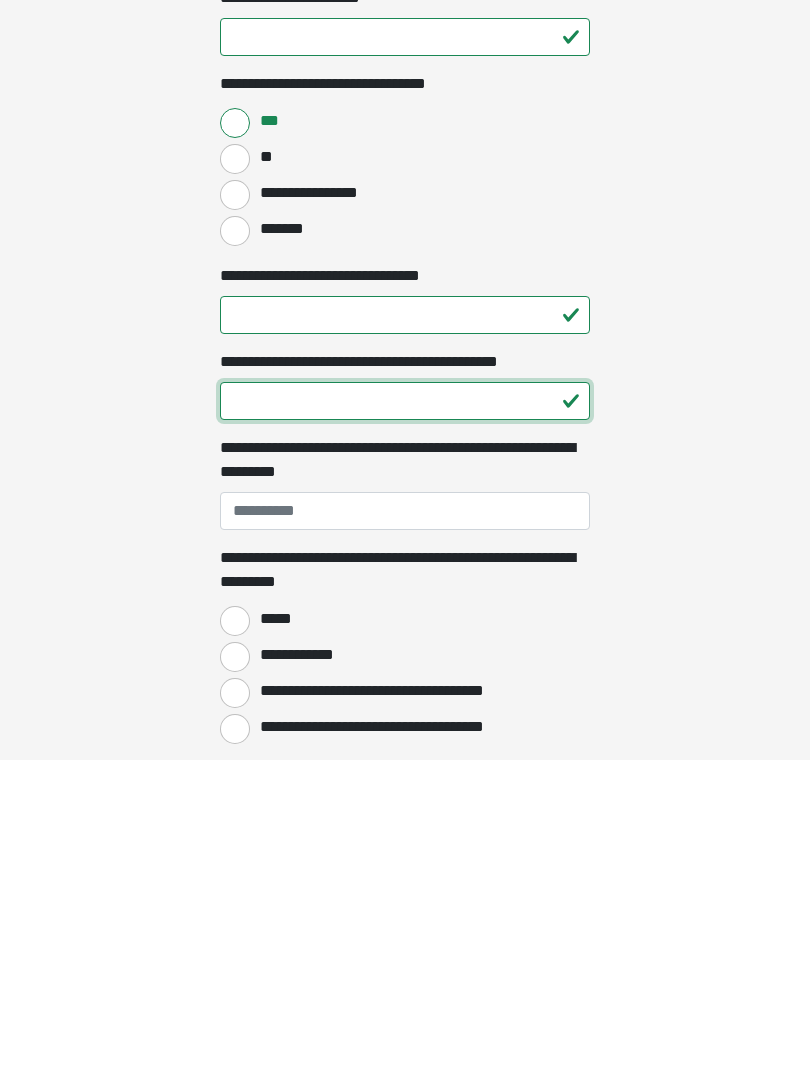 scroll, scrollTop: 1093, scrollLeft: 0, axis: vertical 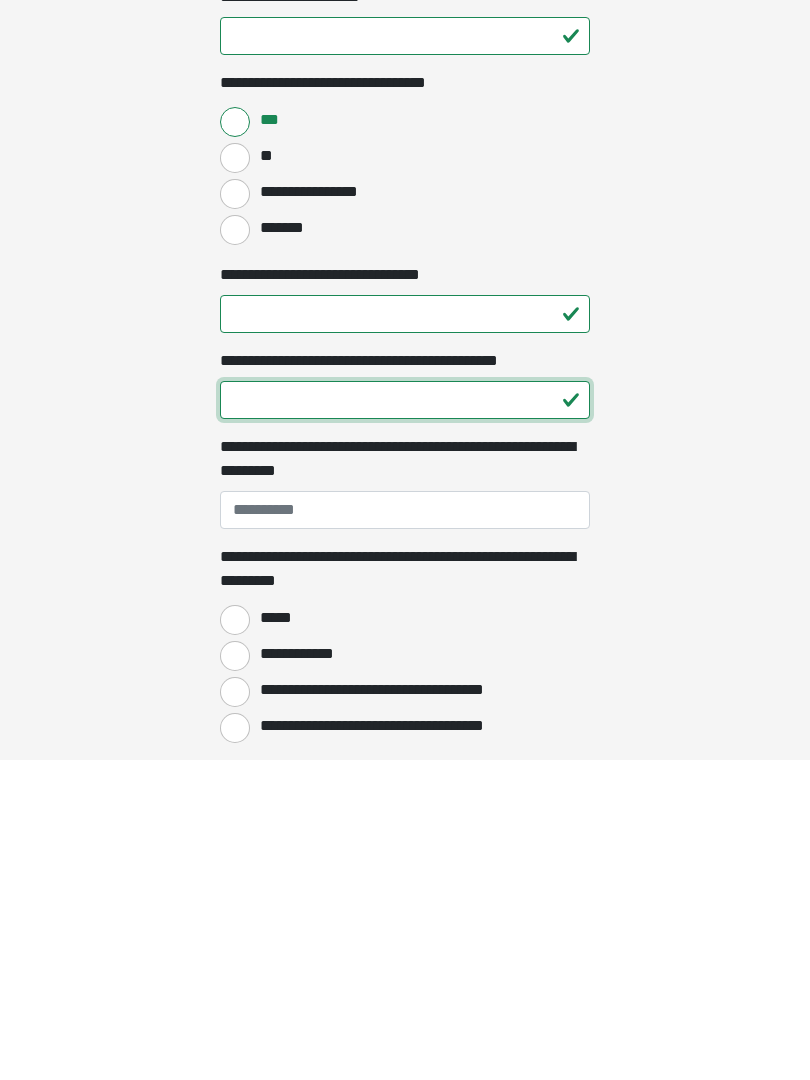 type on "**" 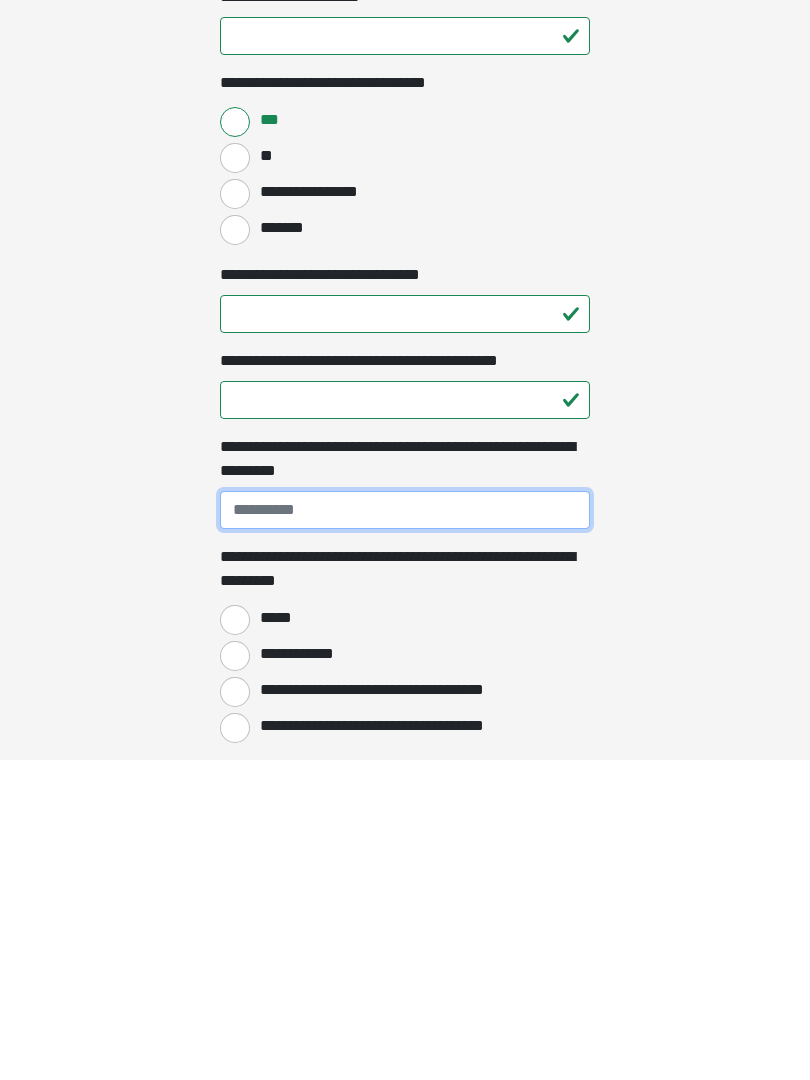 click on "**********" at bounding box center (405, 830) 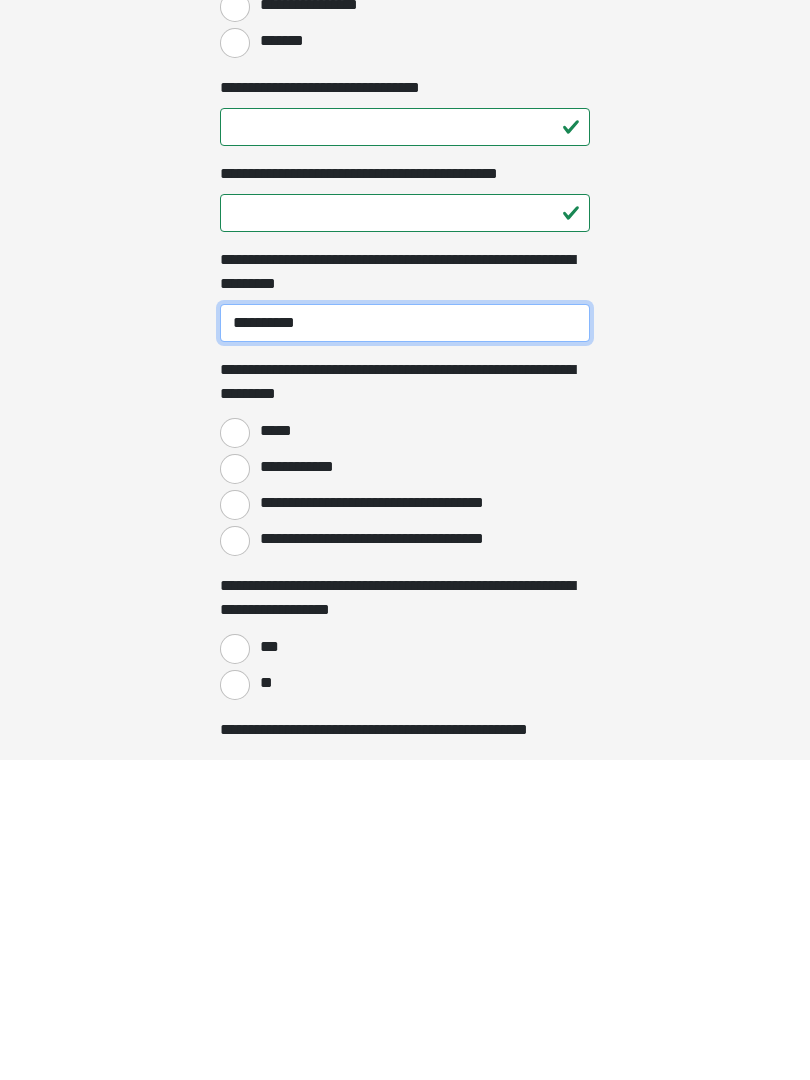 scroll, scrollTop: 1281, scrollLeft: 0, axis: vertical 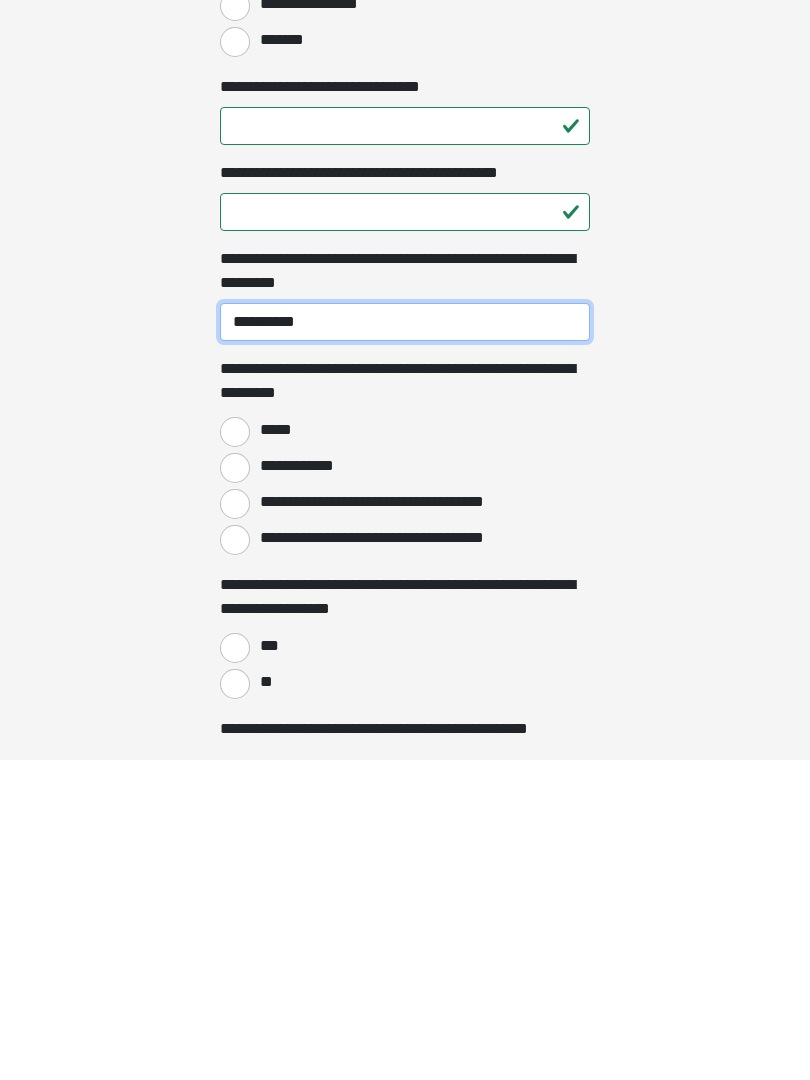 type on "**********" 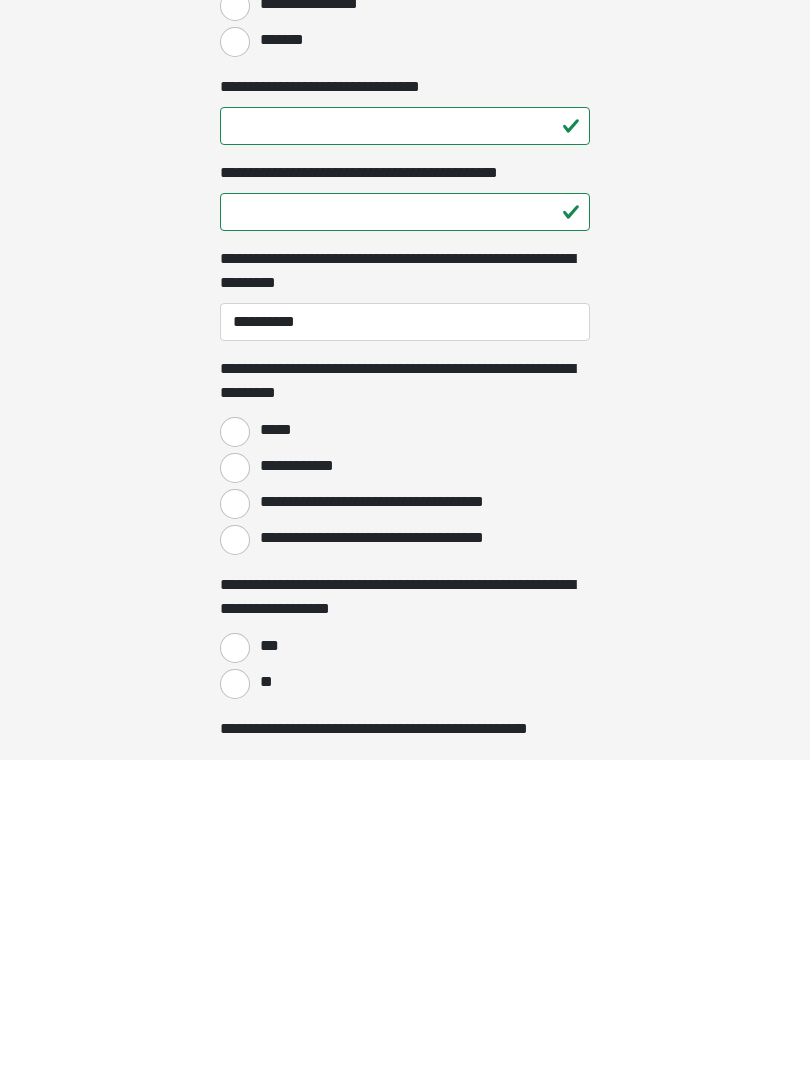 click on "*****" at bounding box center (405, 750) 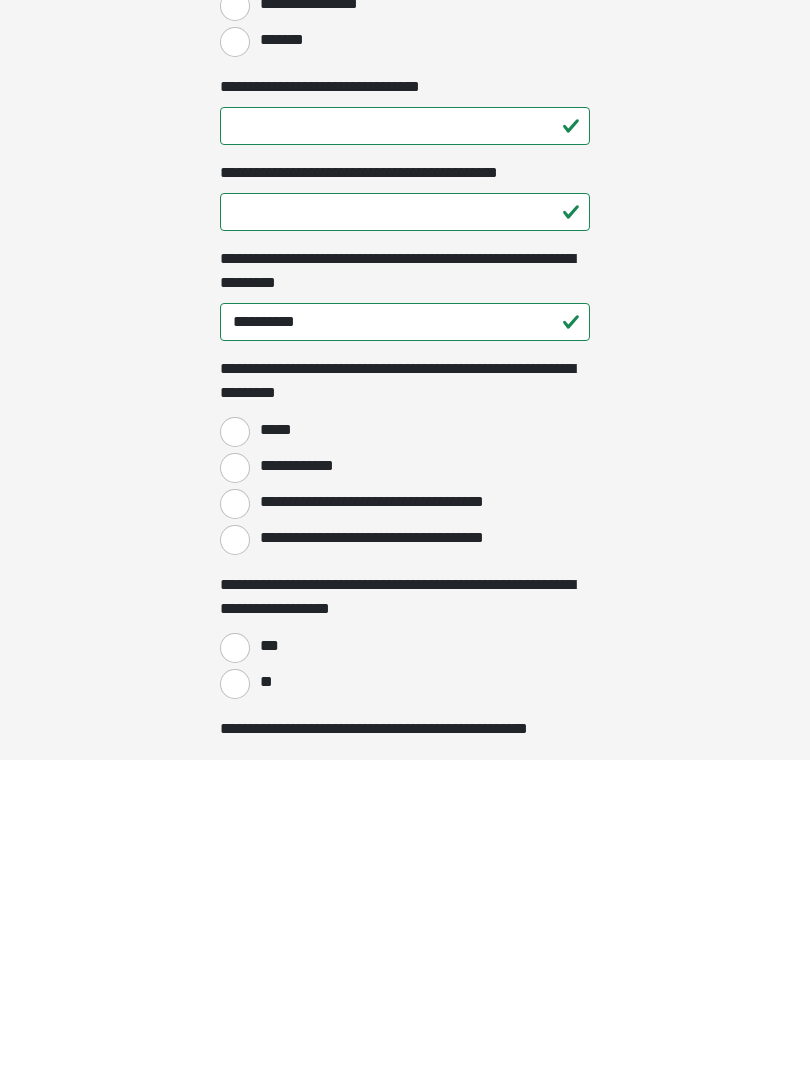scroll, scrollTop: 1602, scrollLeft: 0, axis: vertical 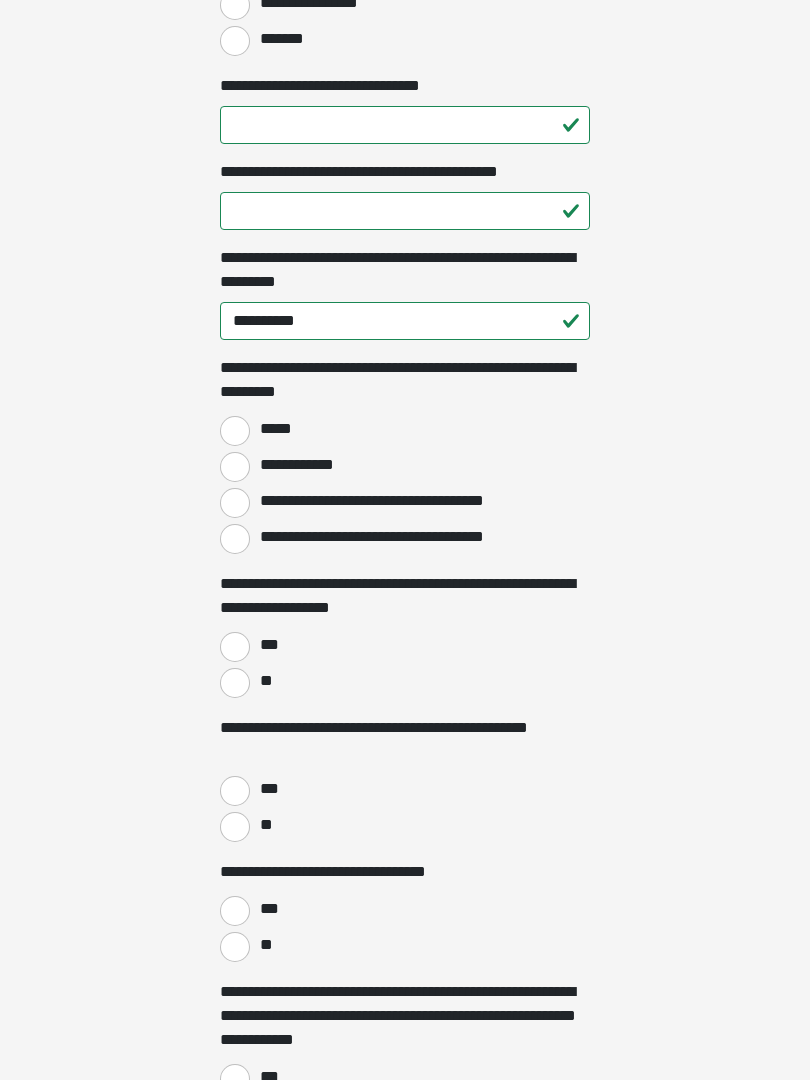 click on "*****" at bounding box center [235, 431] 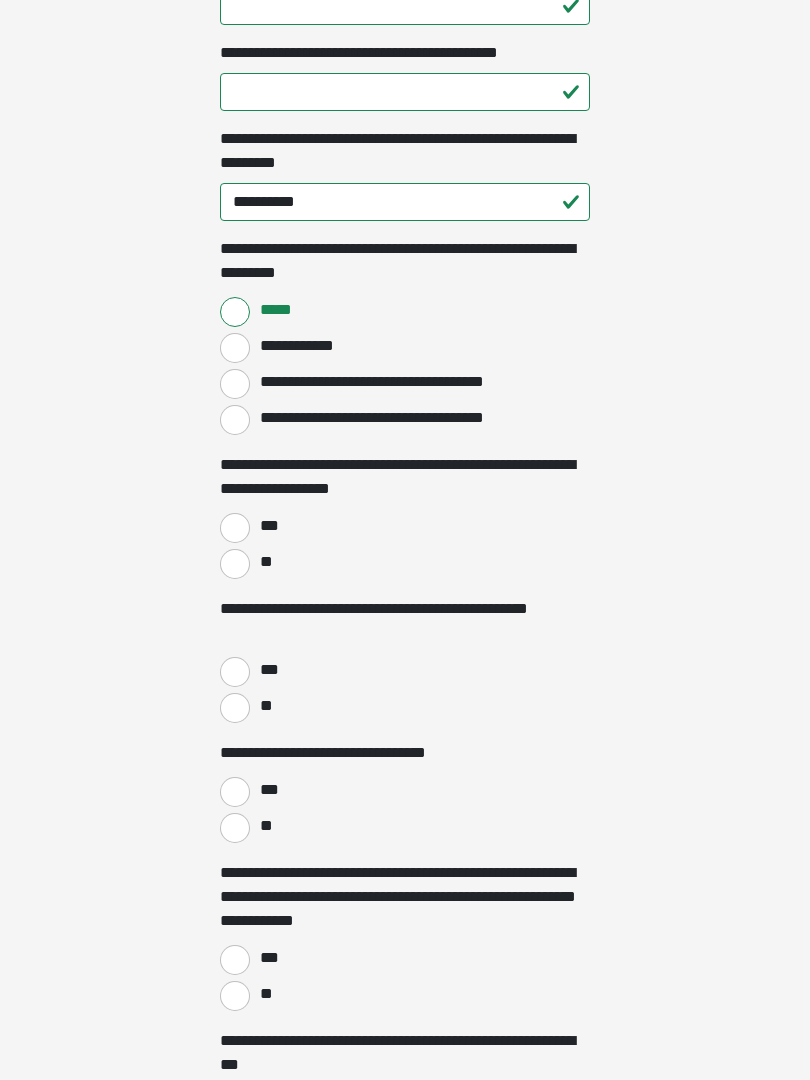 scroll, scrollTop: 1725, scrollLeft: 0, axis: vertical 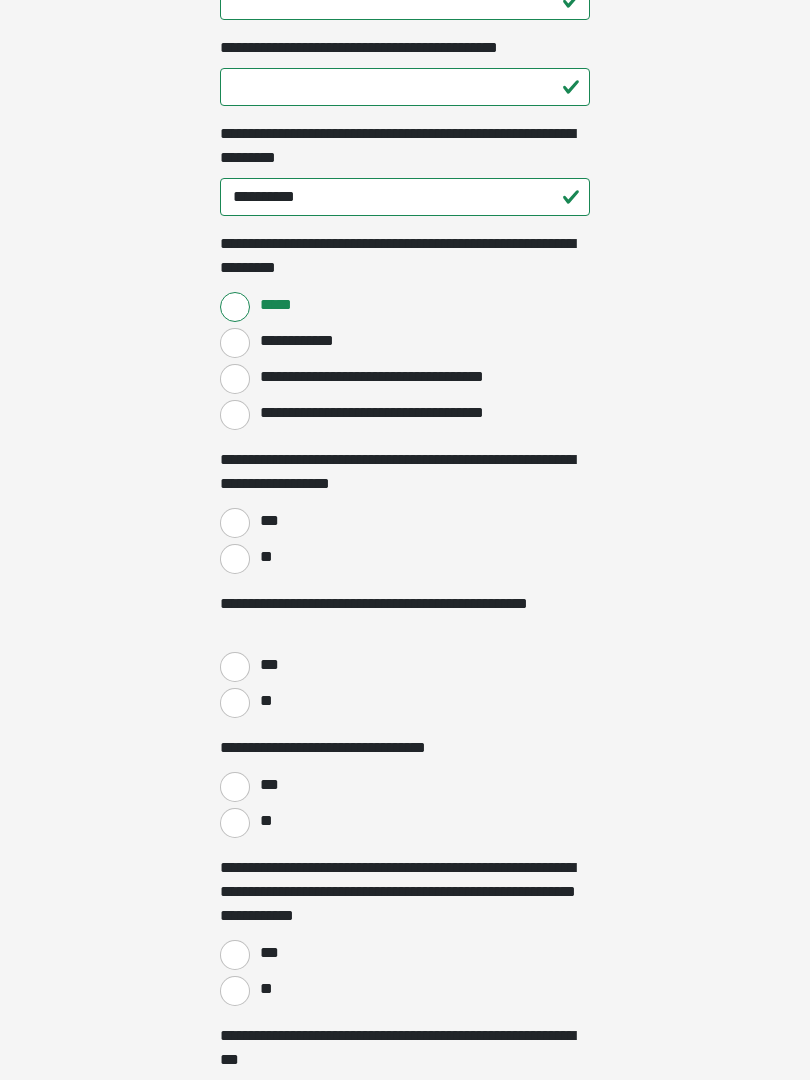 click on "**" at bounding box center [235, 560] 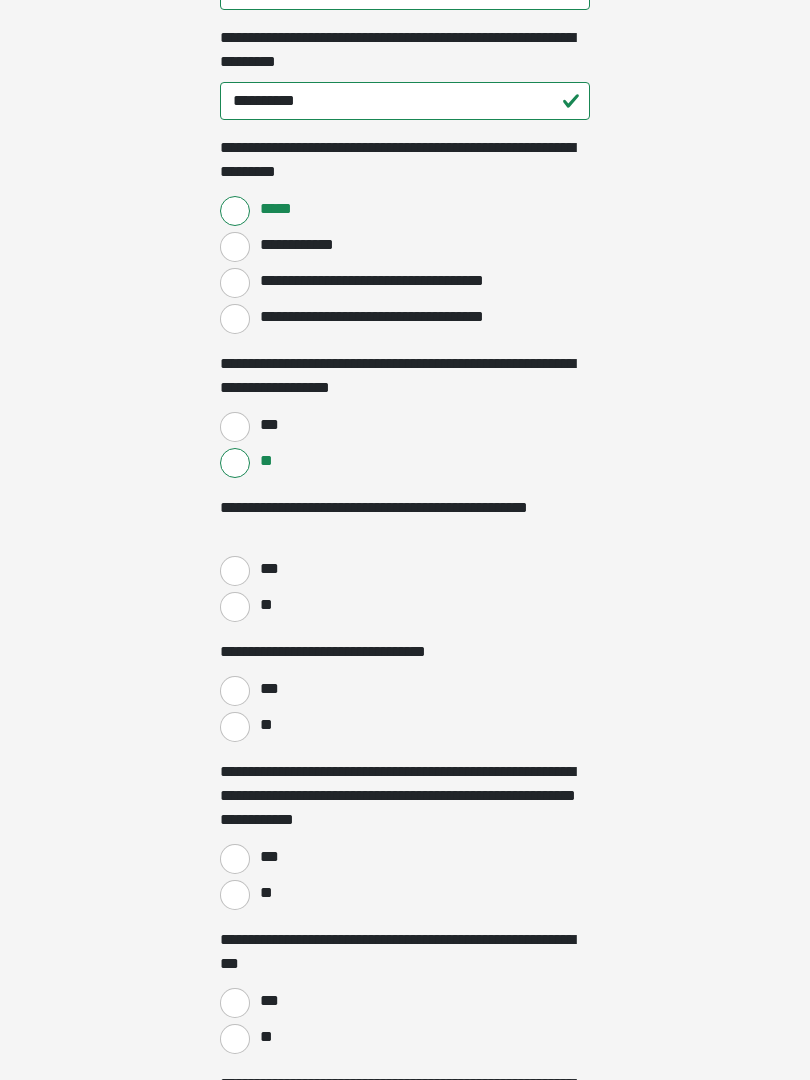 click on "**" at bounding box center (235, 607) 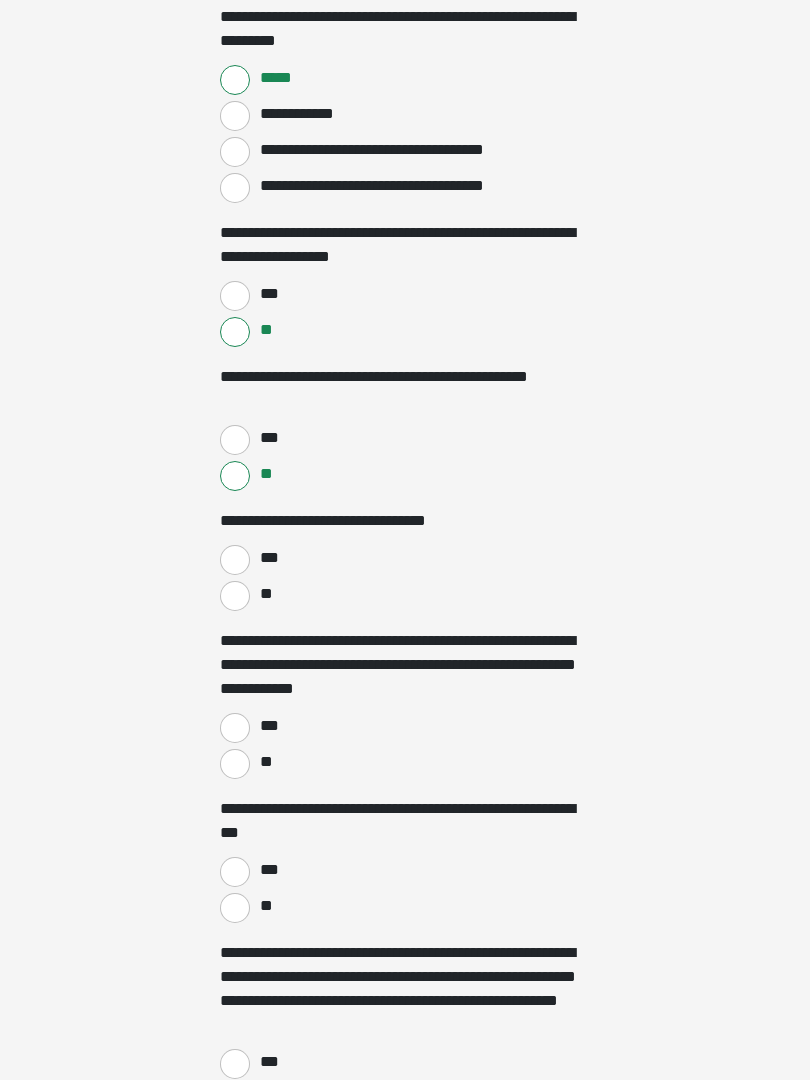 scroll, scrollTop: 1953, scrollLeft: 0, axis: vertical 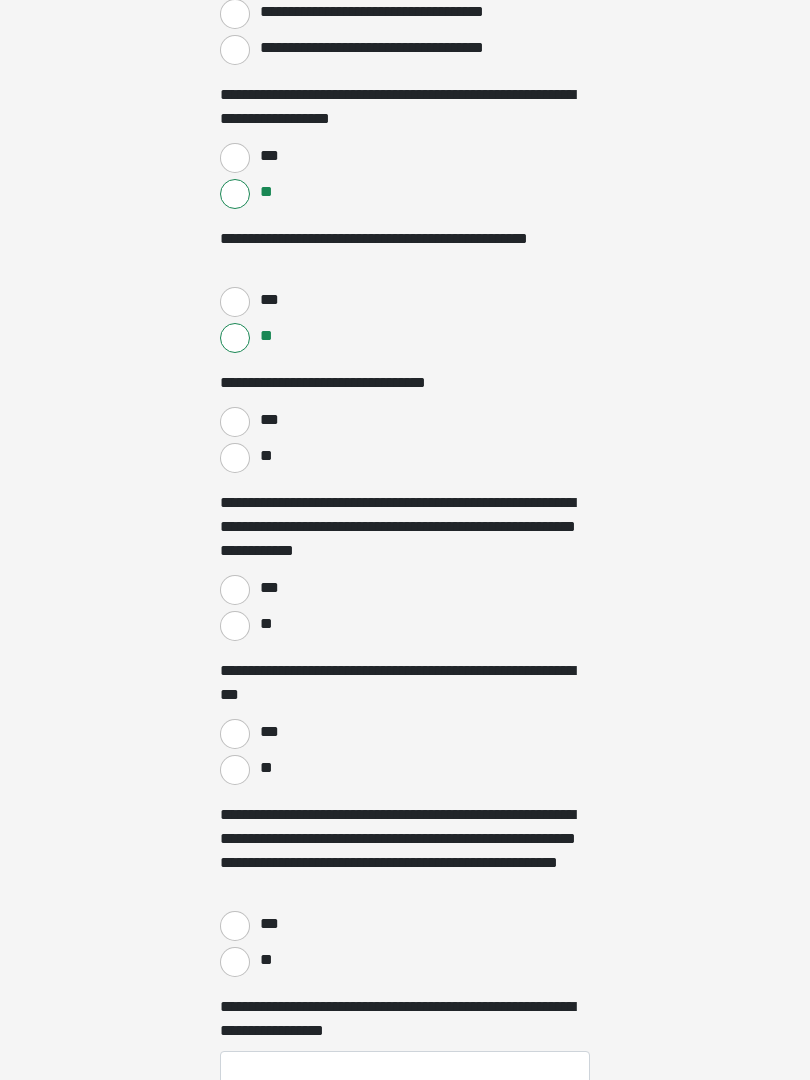 click on "**" at bounding box center [235, 626] 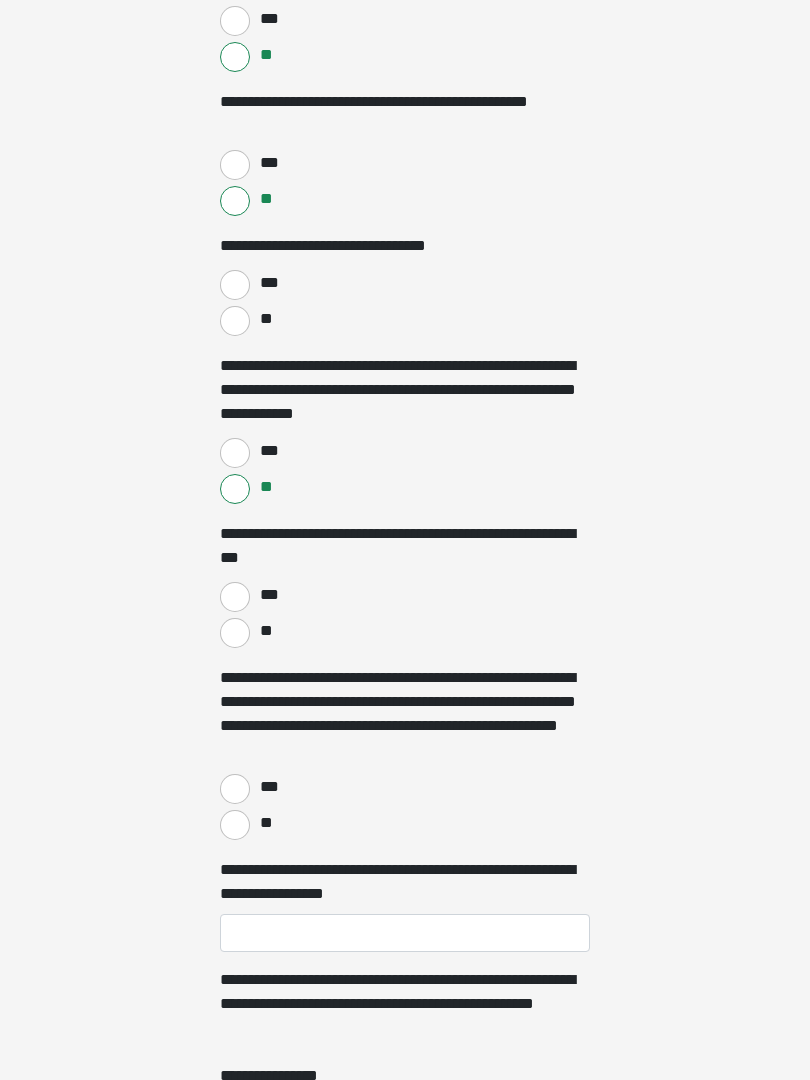 scroll, scrollTop: 2228, scrollLeft: 0, axis: vertical 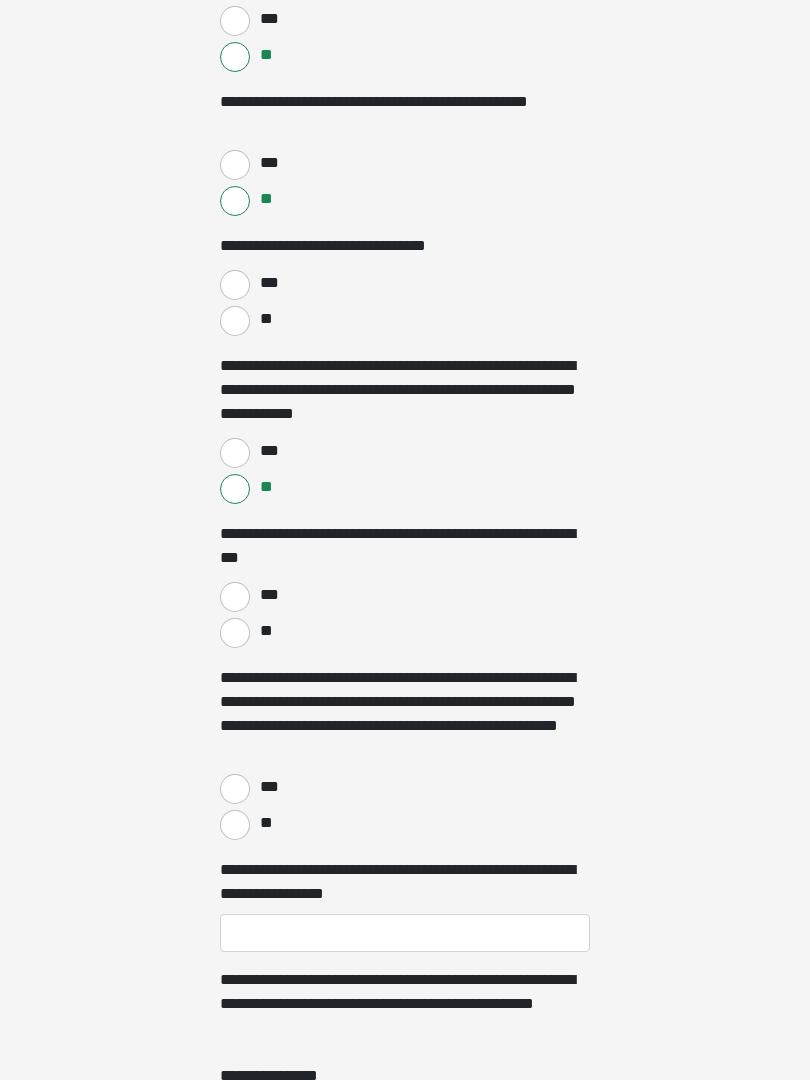 click on "**" at bounding box center (235, 633) 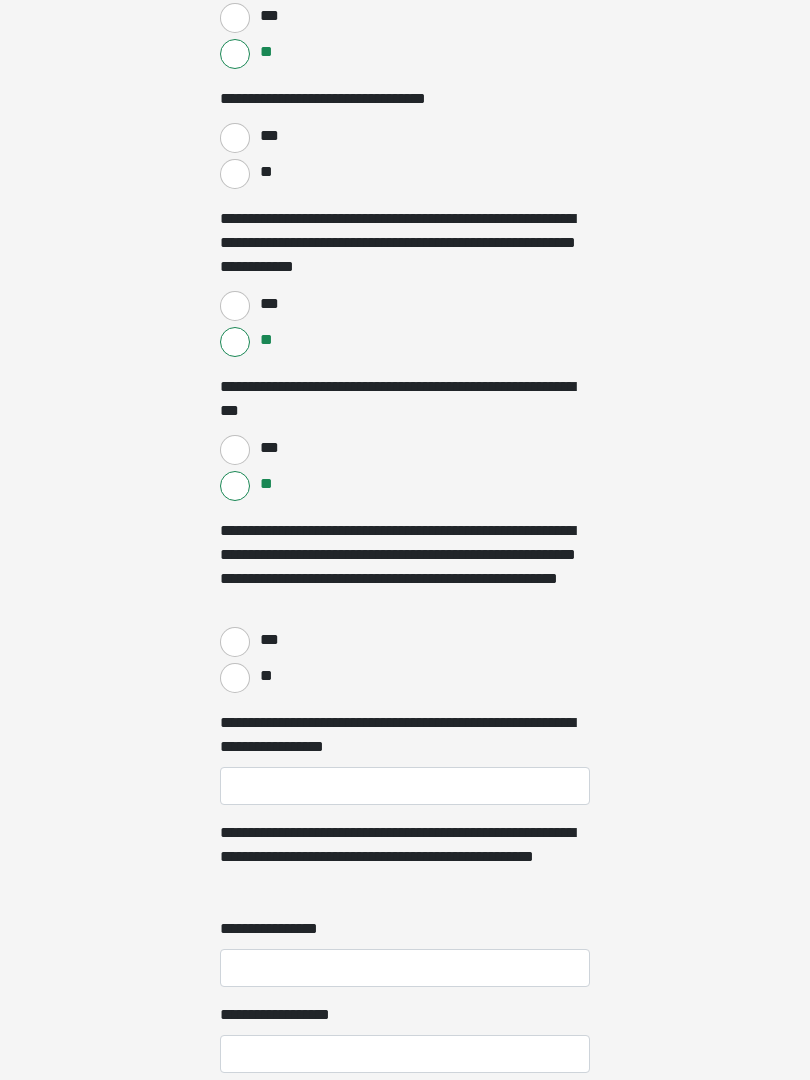 scroll, scrollTop: 2375, scrollLeft: 0, axis: vertical 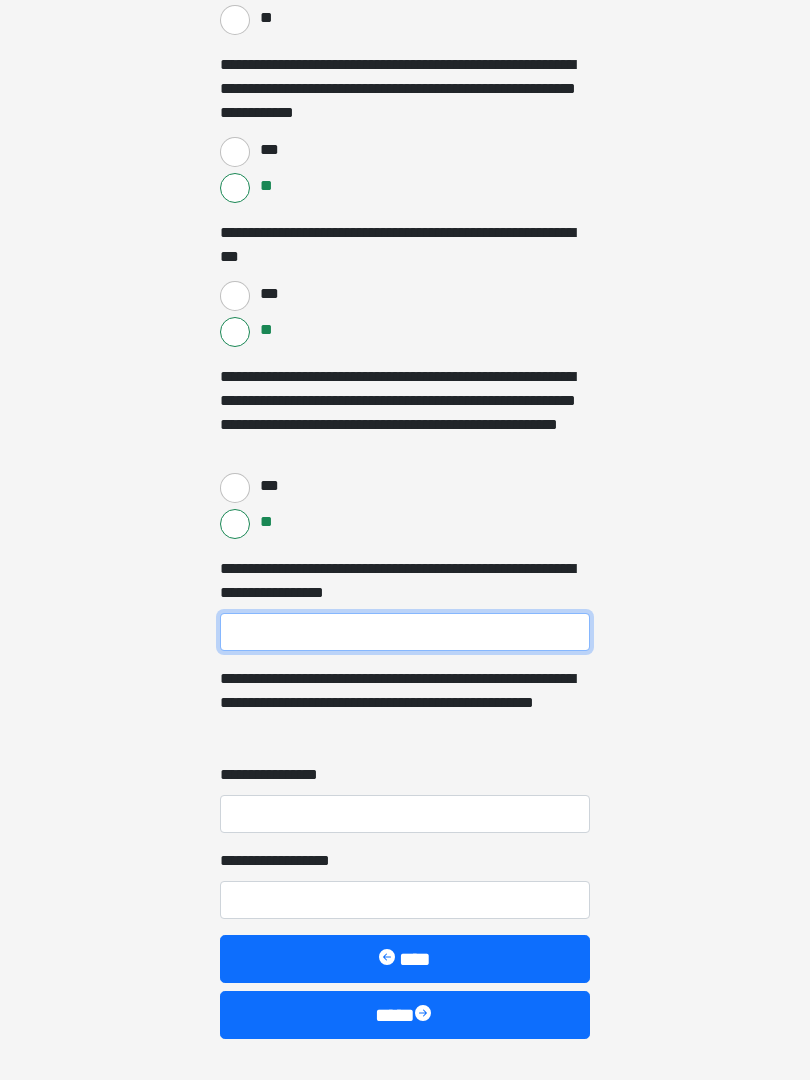 click on "**********" at bounding box center (405, 633) 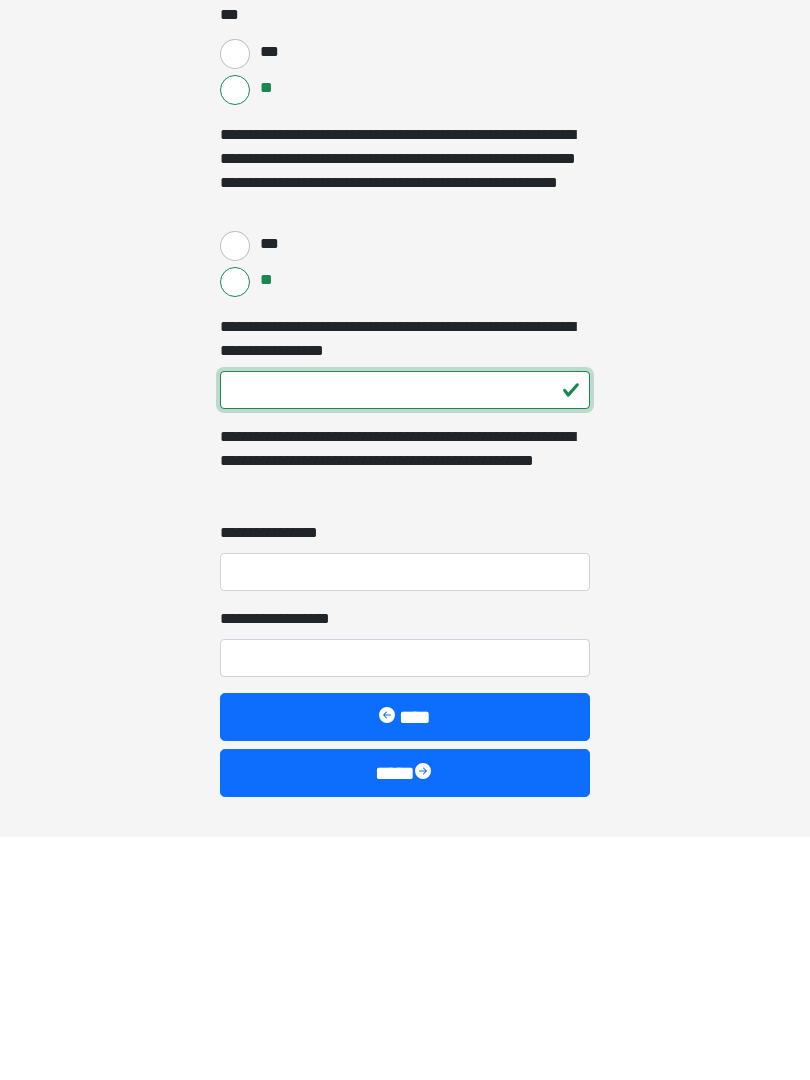 type on "***" 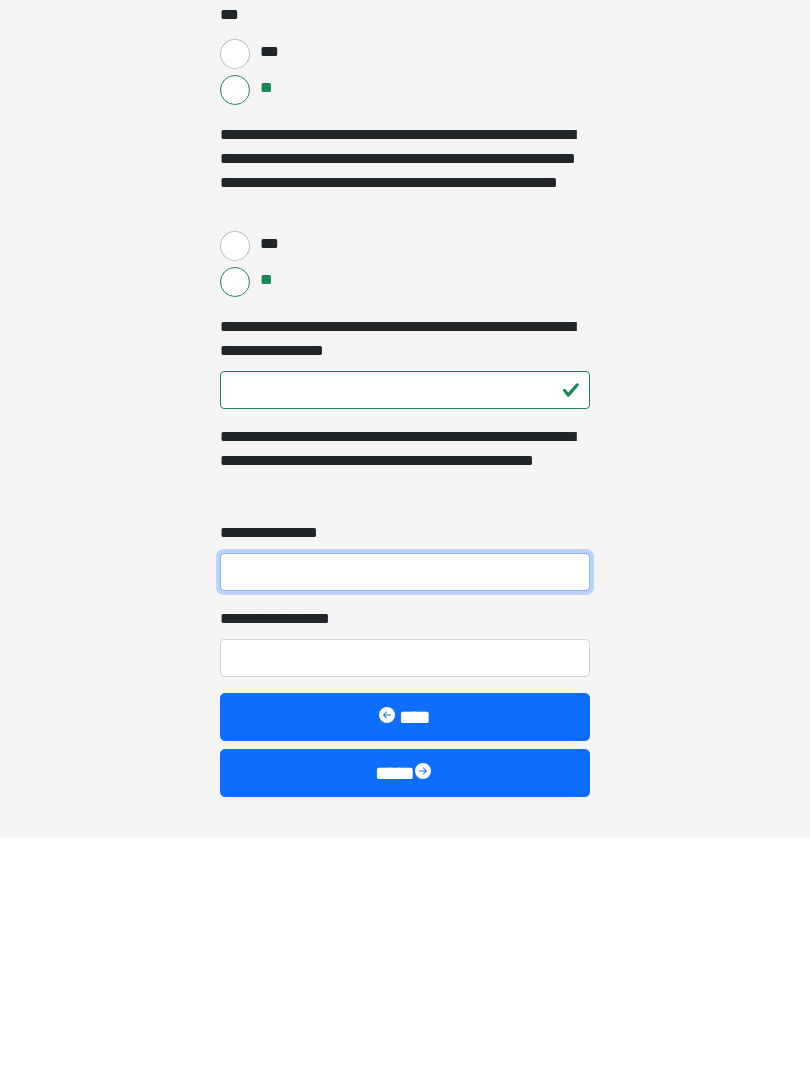 click on "**********" at bounding box center (405, 815) 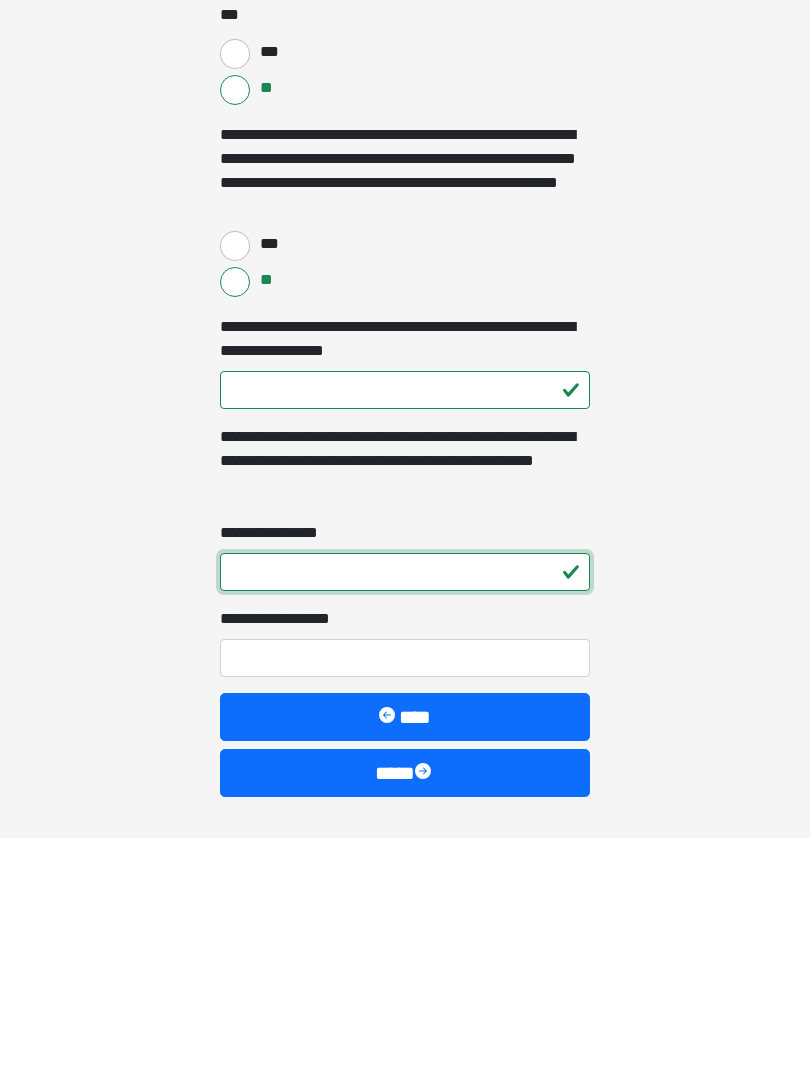 type on "*" 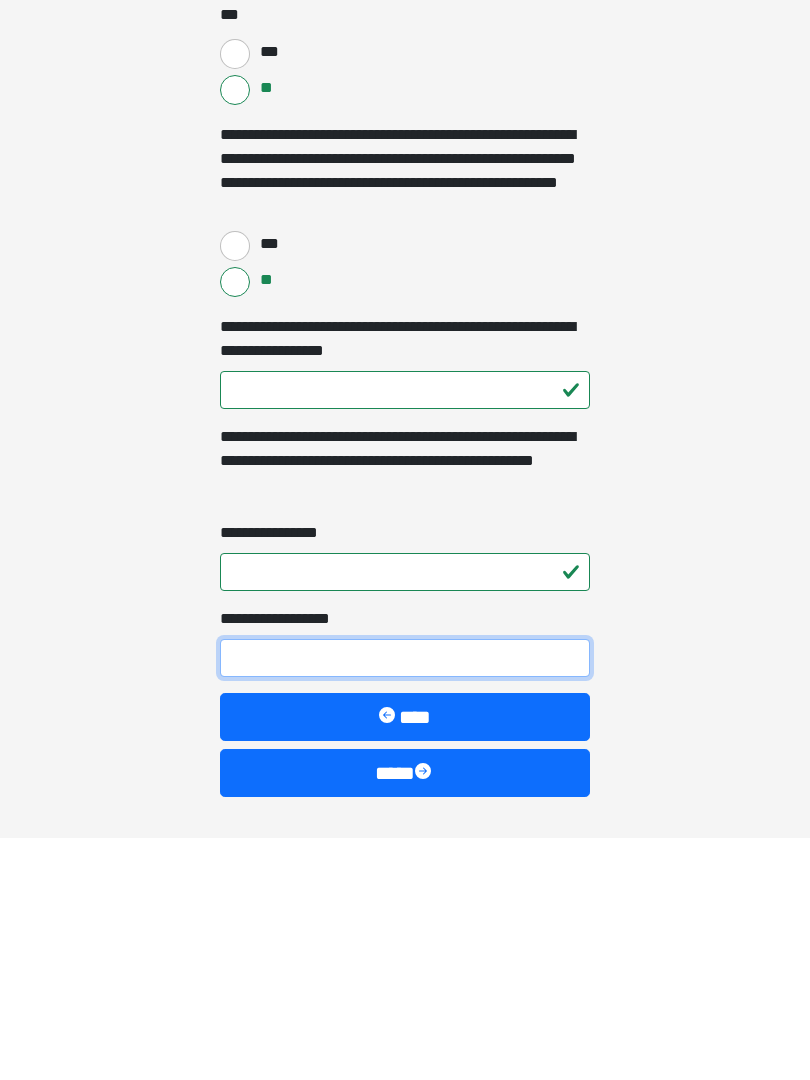click on "**********" at bounding box center (405, 901) 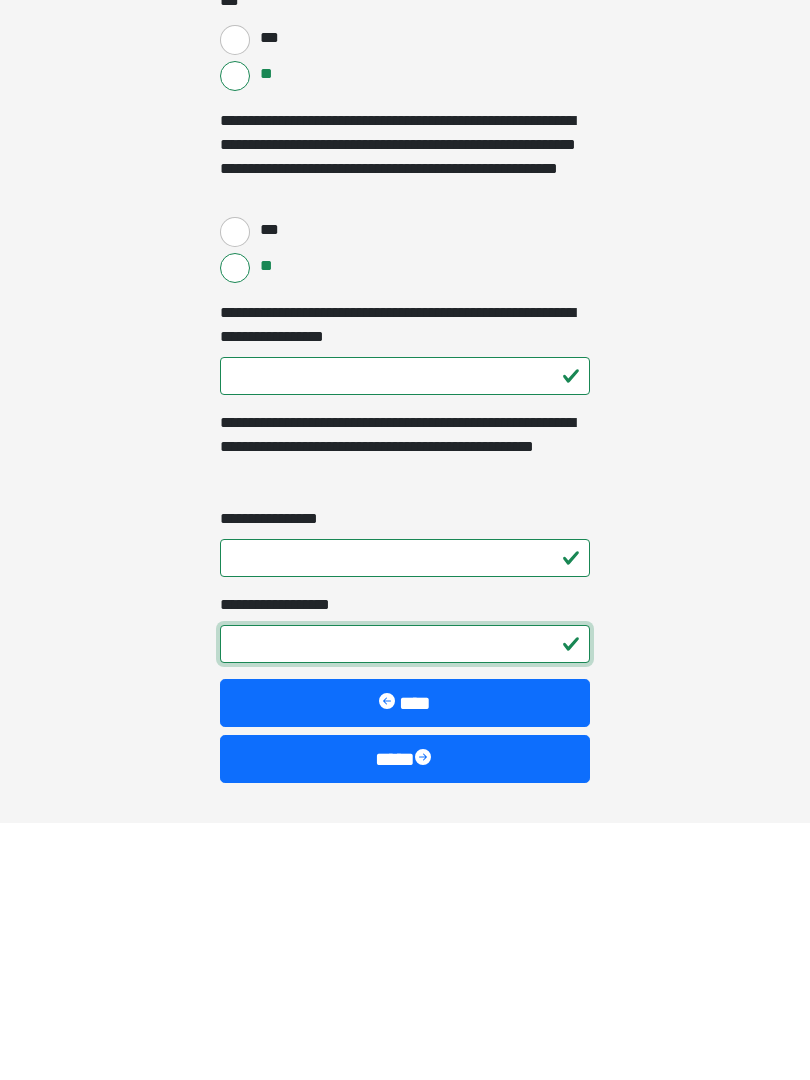scroll, scrollTop: 2591, scrollLeft: 0, axis: vertical 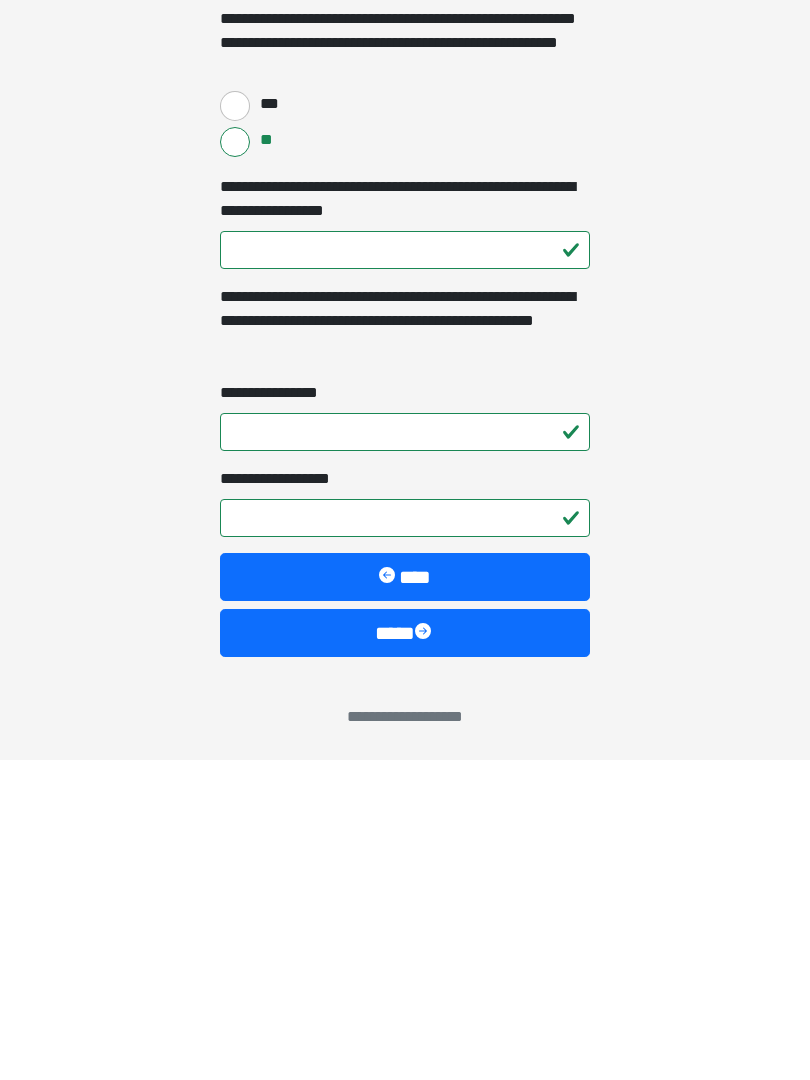 click on "****" at bounding box center (405, 953) 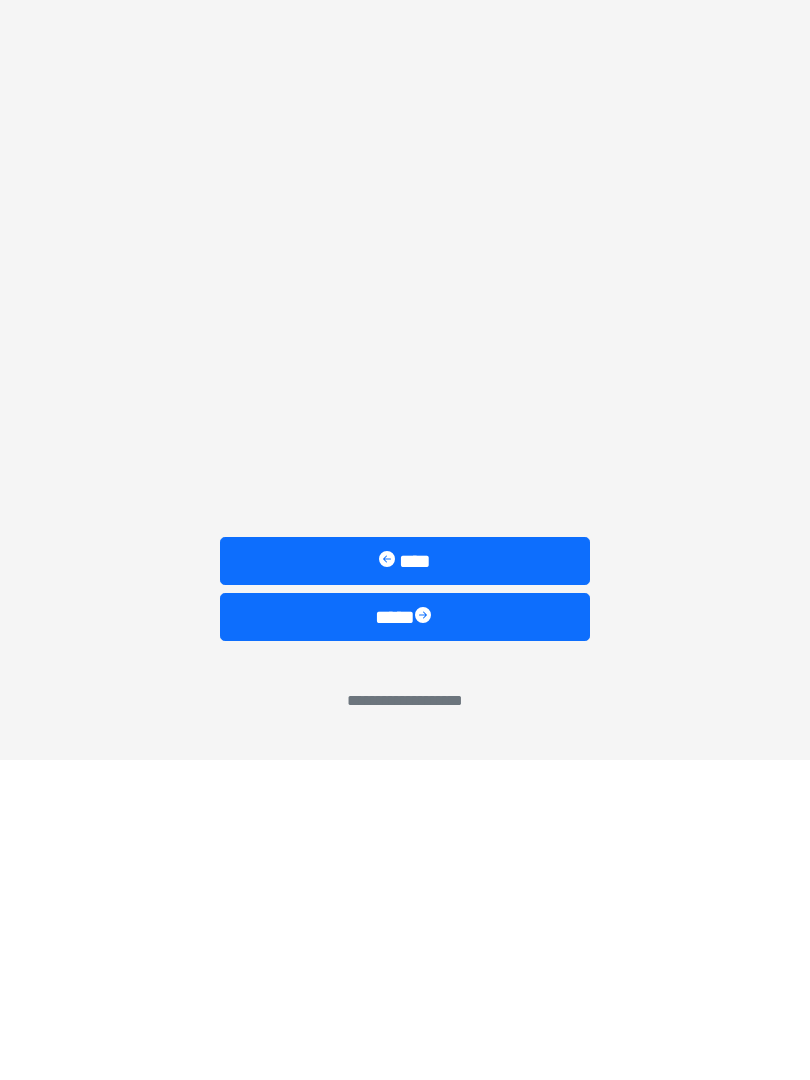 scroll, scrollTop: 0, scrollLeft: 0, axis: both 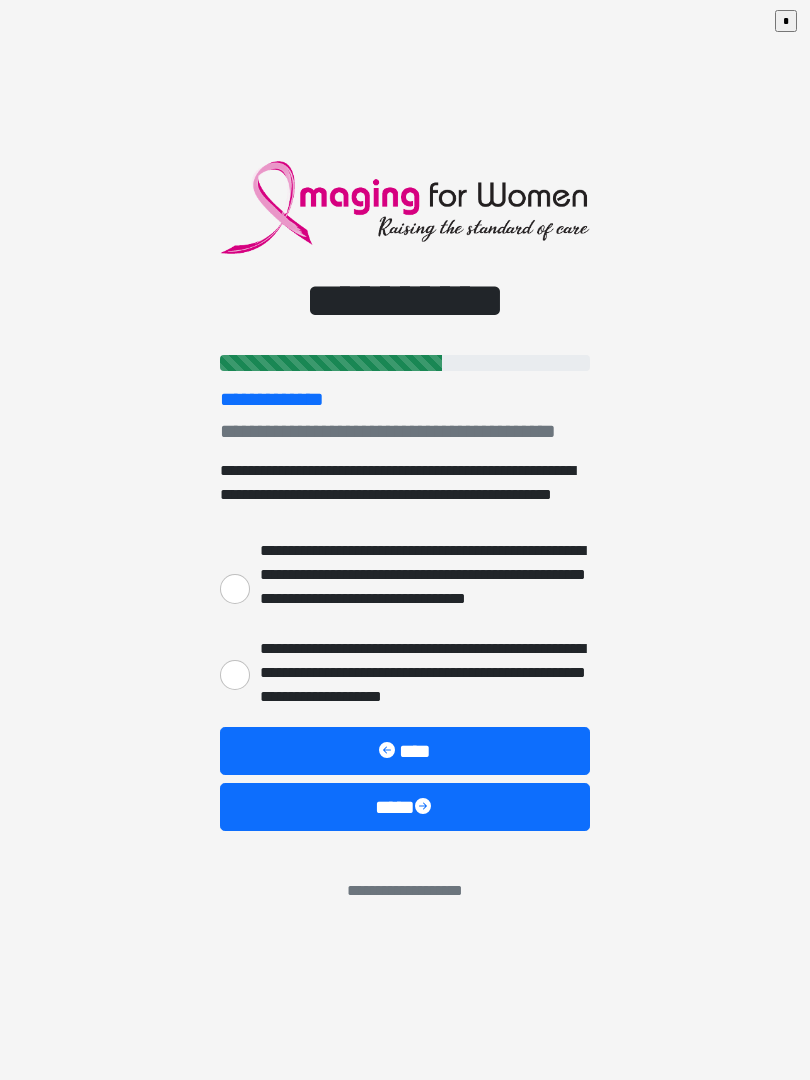 click on "**********" at bounding box center [235, 675] 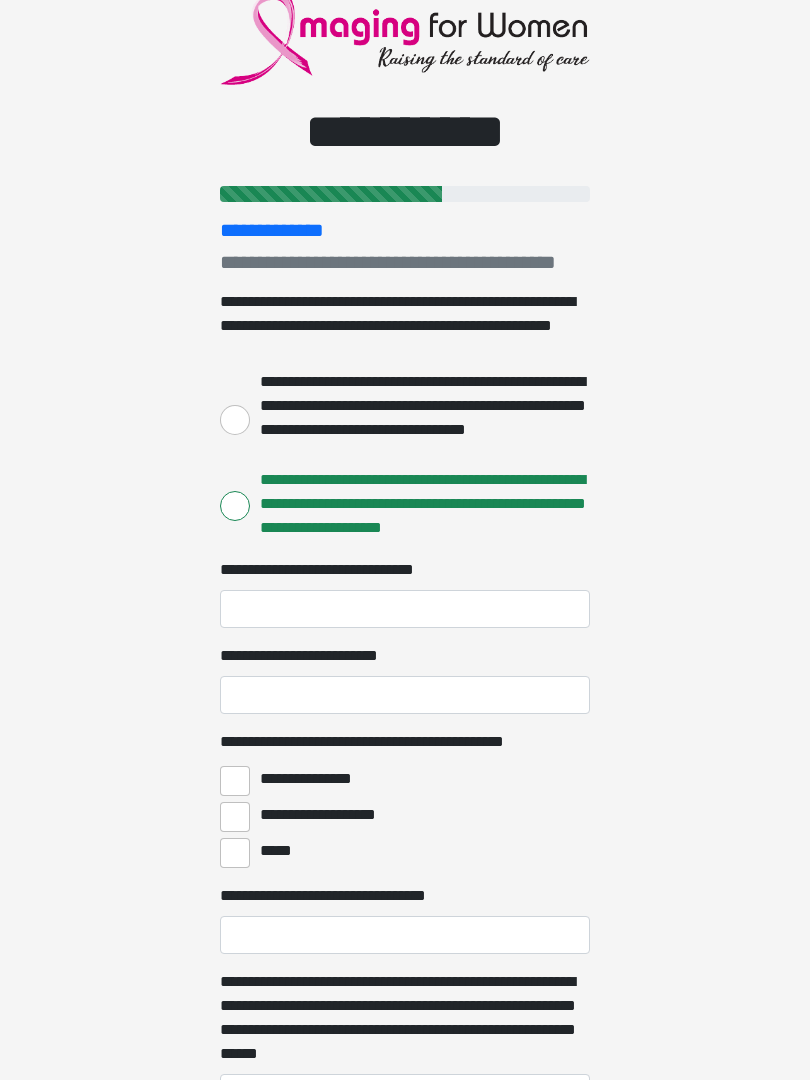 scroll, scrollTop: 0, scrollLeft: 0, axis: both 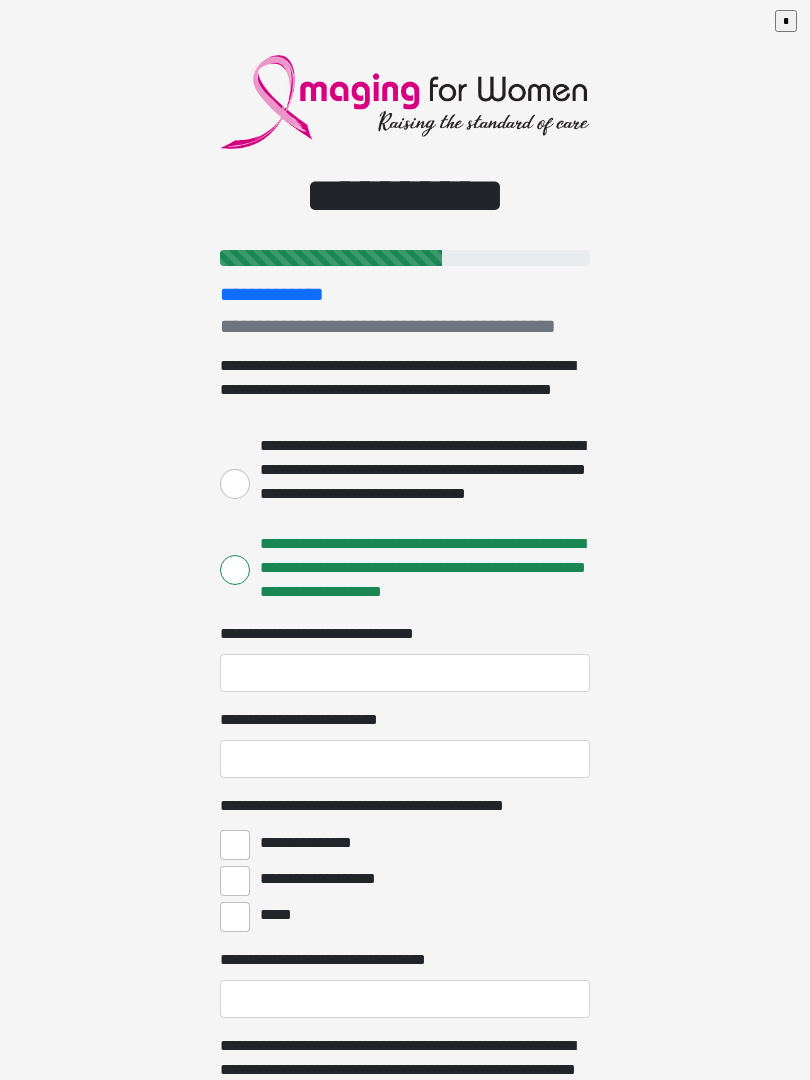 click on "**********" at bounding box center [235, 484] 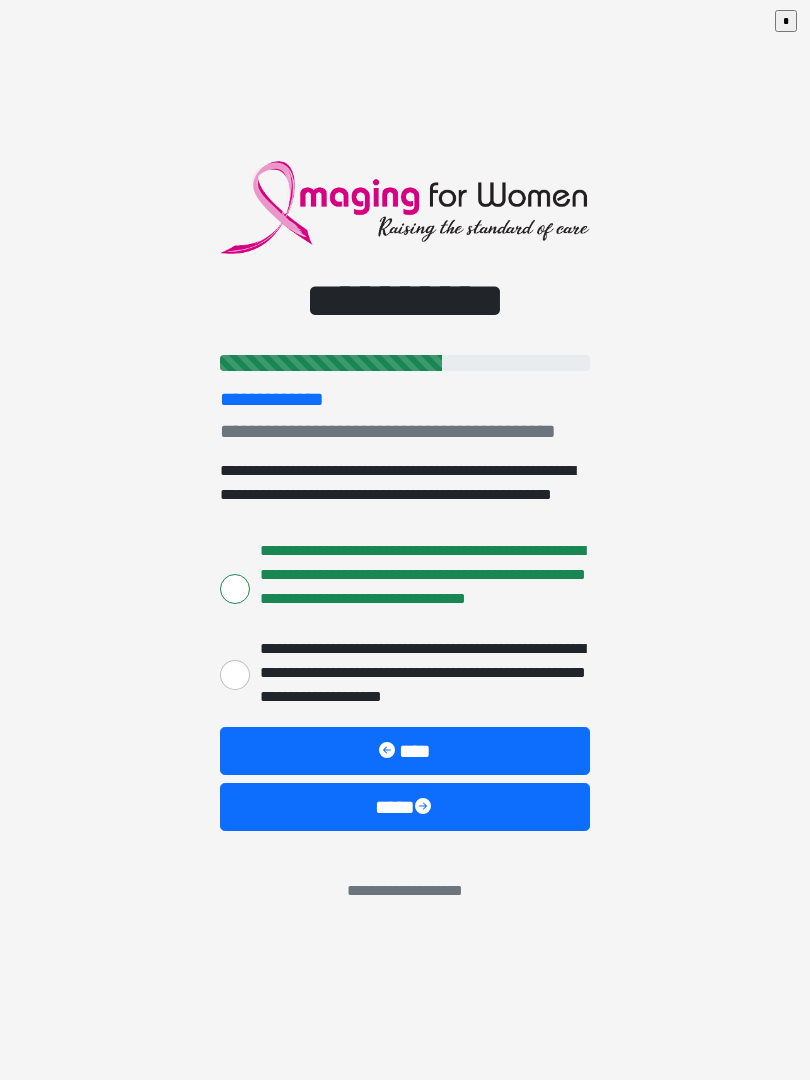 click on "****" at bounding box center [405, 807] 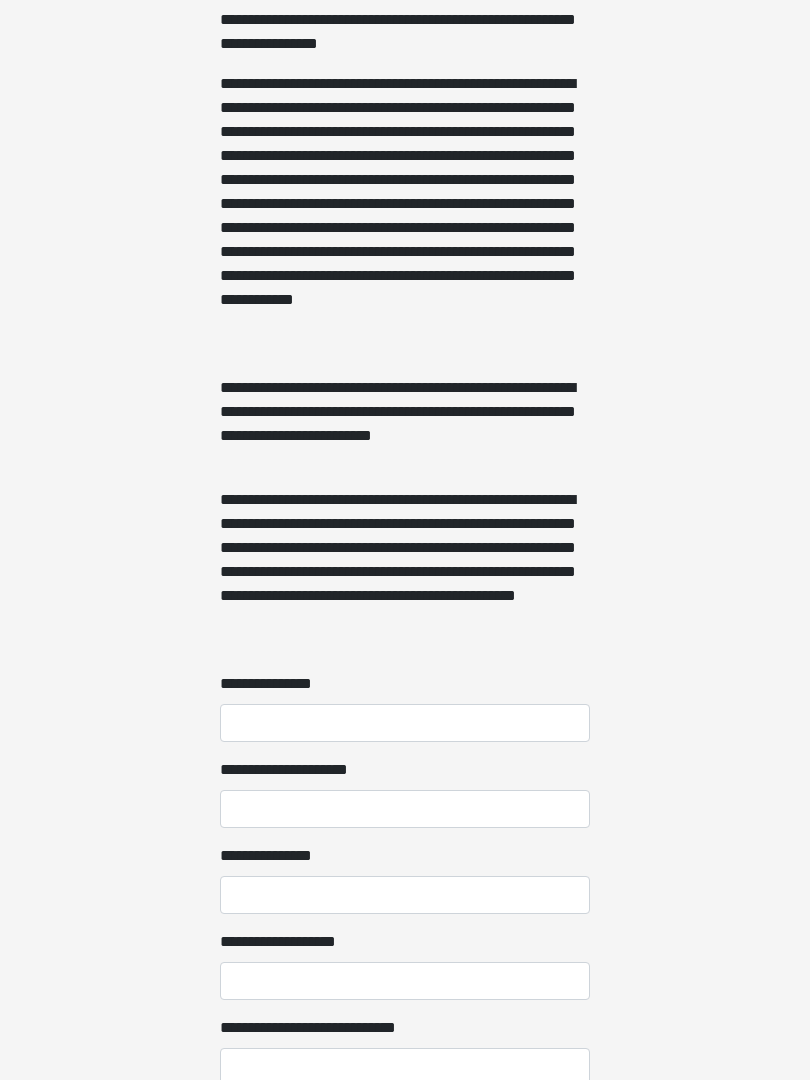scroll, scrollTop: 1105, scrollLeft: 0, axis: vertical 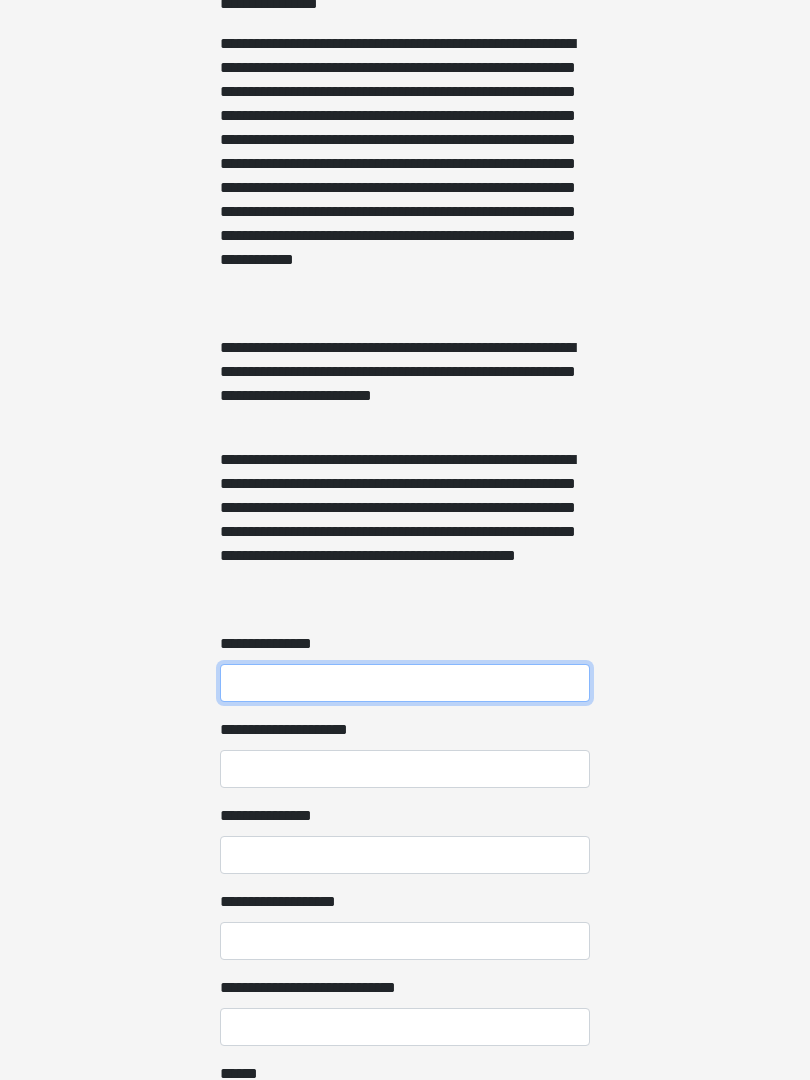 click on "**********" at bounding box center [405, 684] 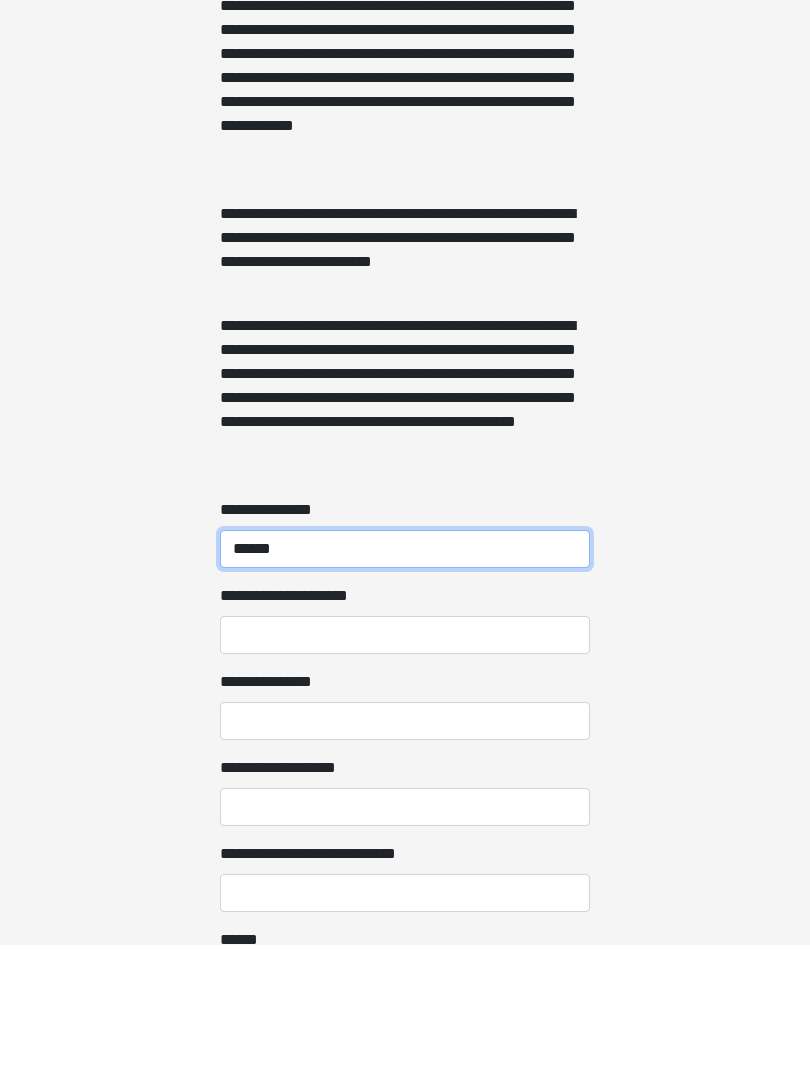click on "******" at bounding box center (405, 684) 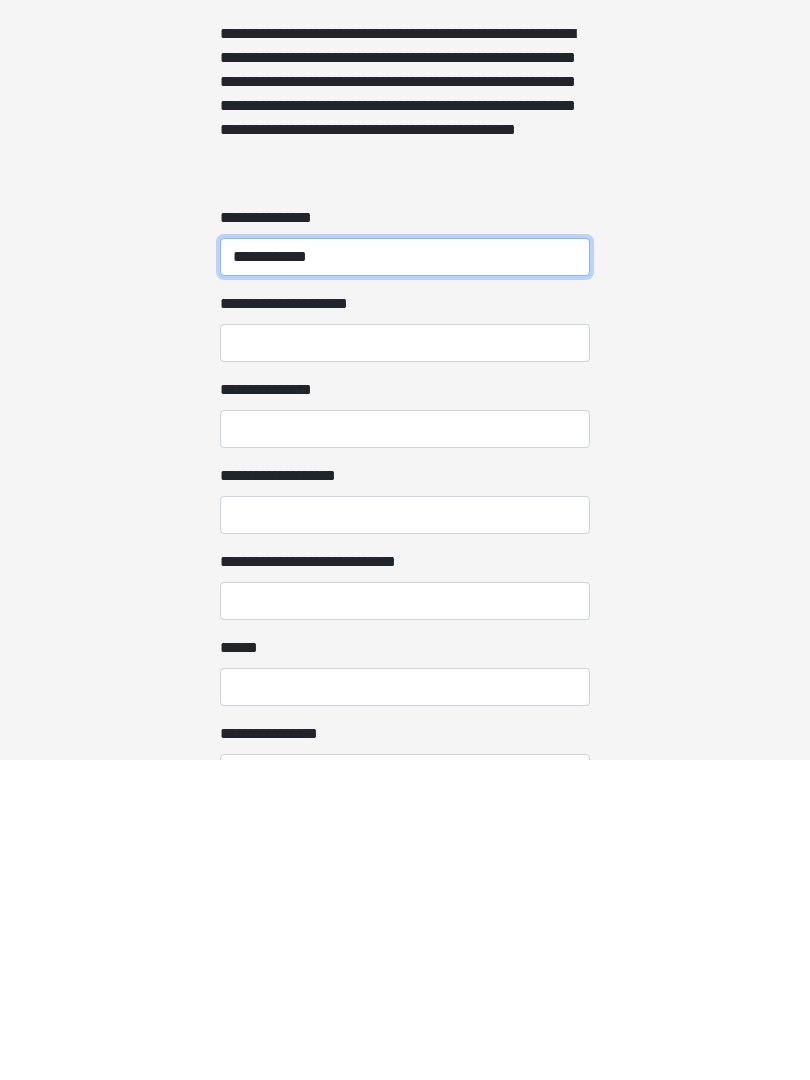 scroll, scrollTop: 1219, scrollLeft: 0, axis: vertical 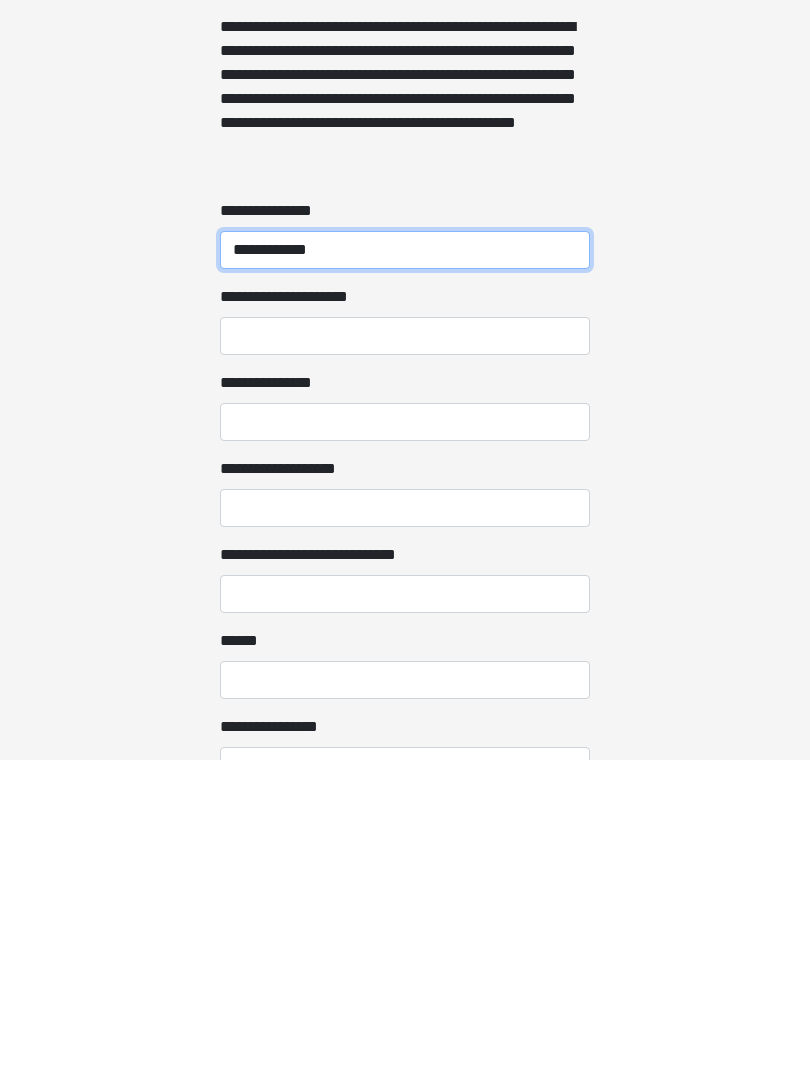 type on "**********" 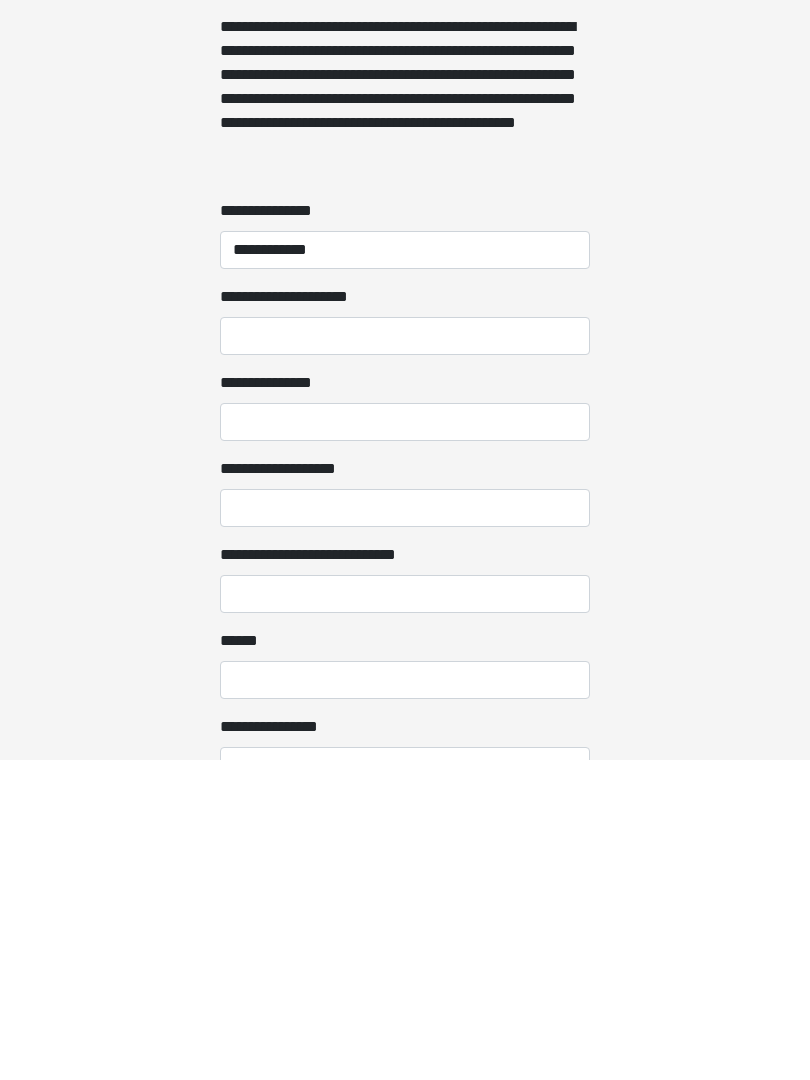 click on "**********" at bounding box center (405, 742) 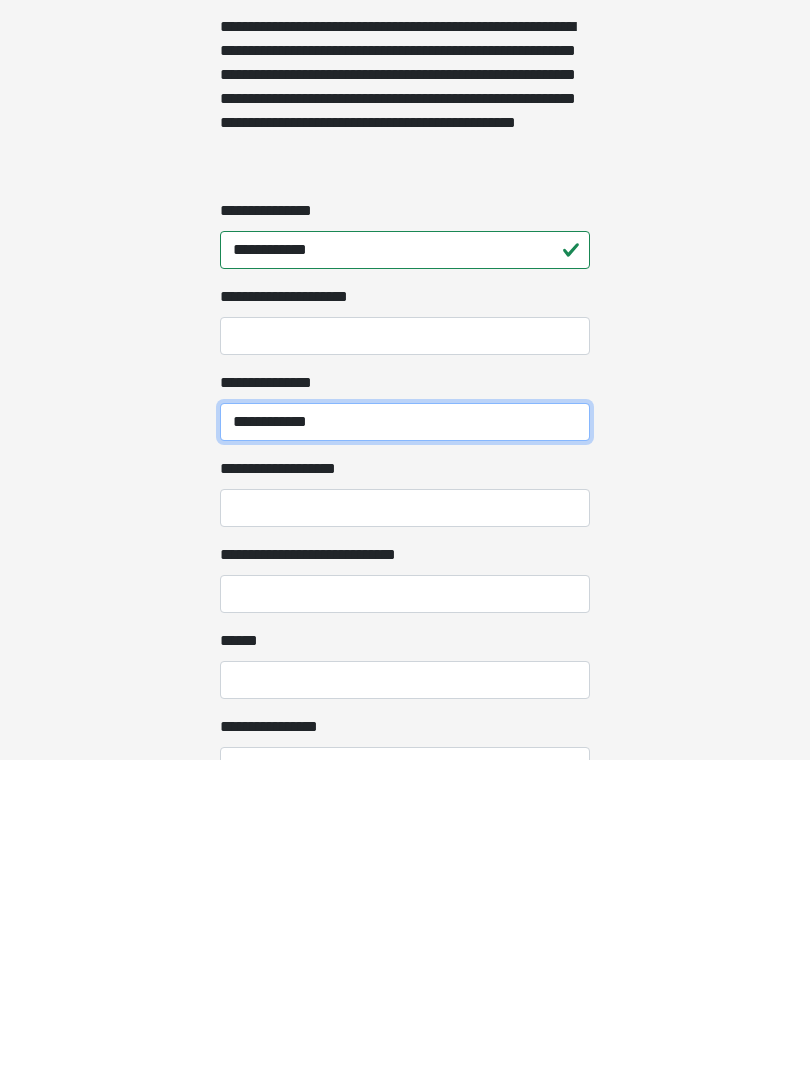 type on "**********" 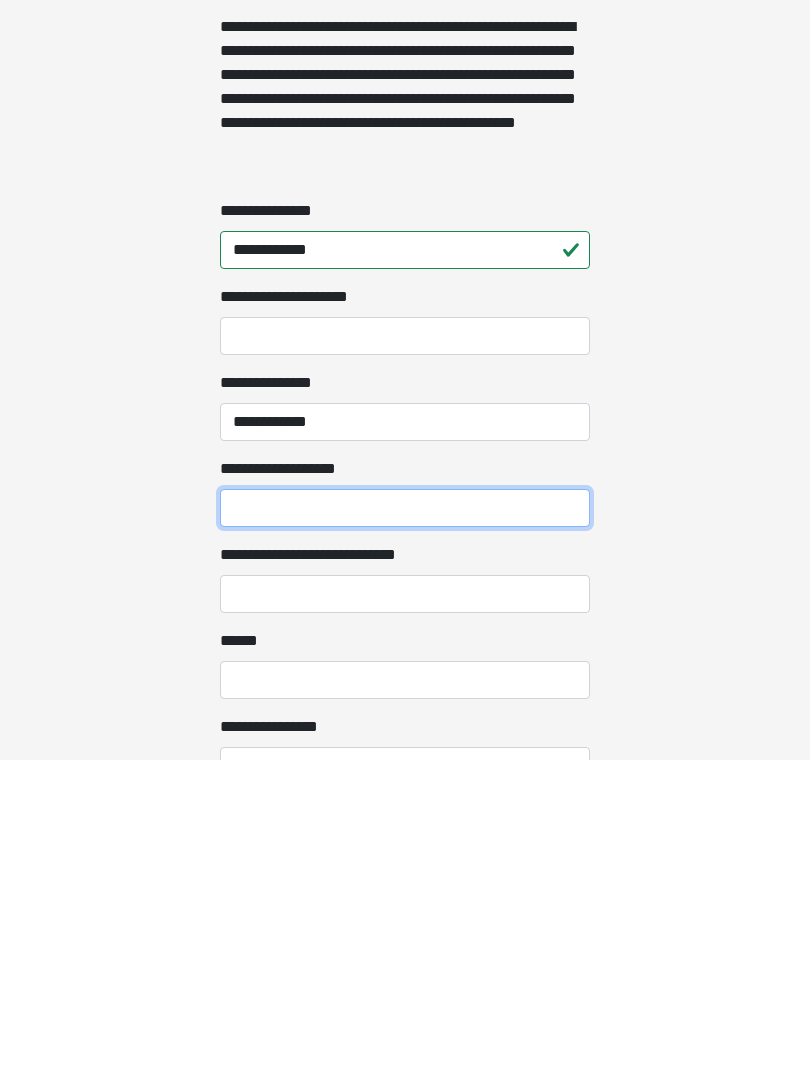 click on "**********" at bounding box center (405, 828) 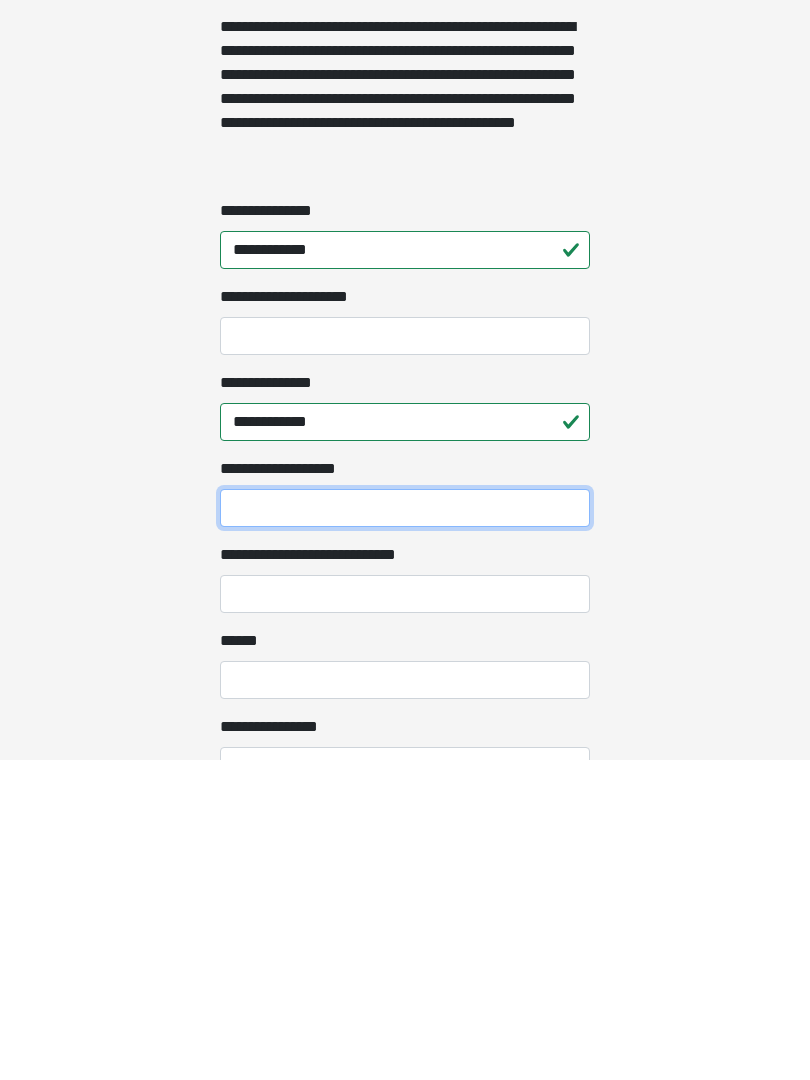 click on "**********" at bounding box center [405, 828] 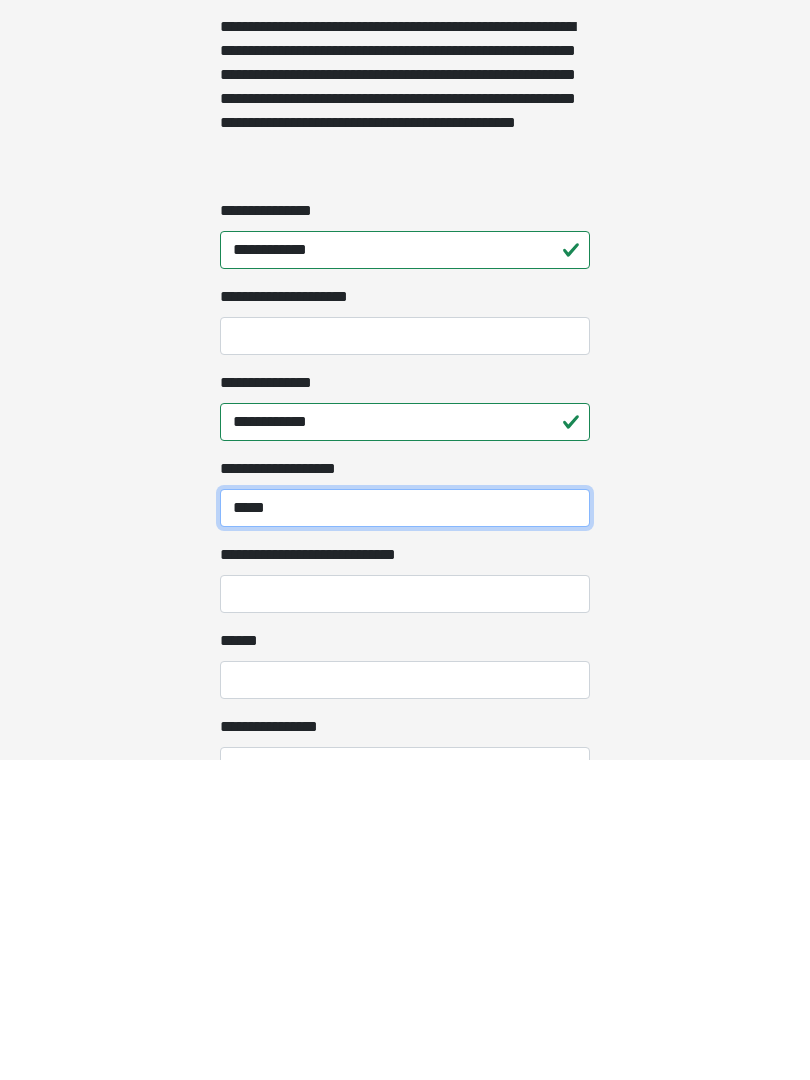 type on "*****" 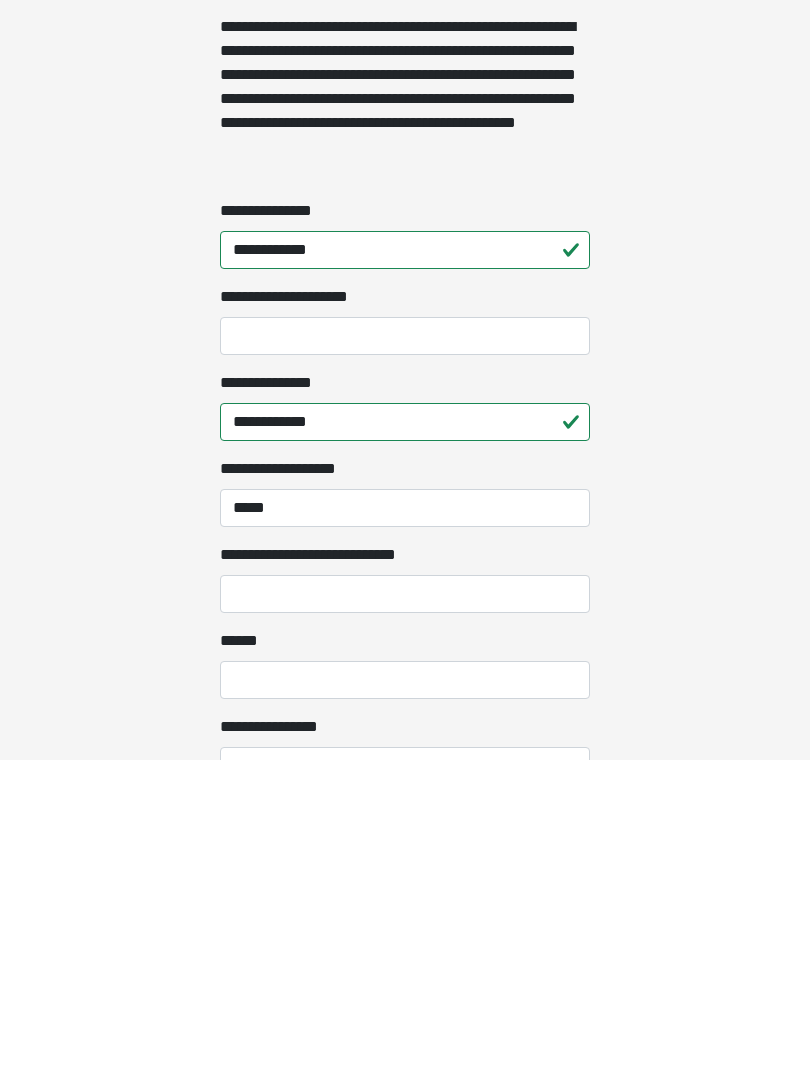 click on "**********" at bounding box center (405, 914) 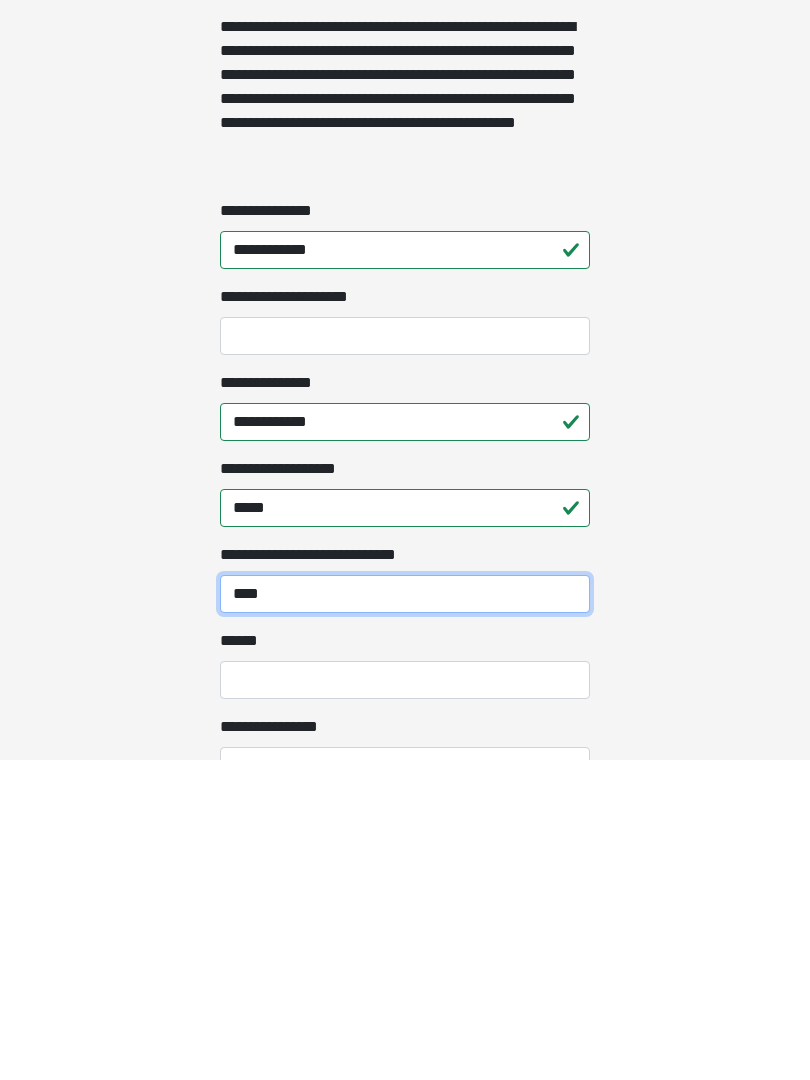 type on "****" 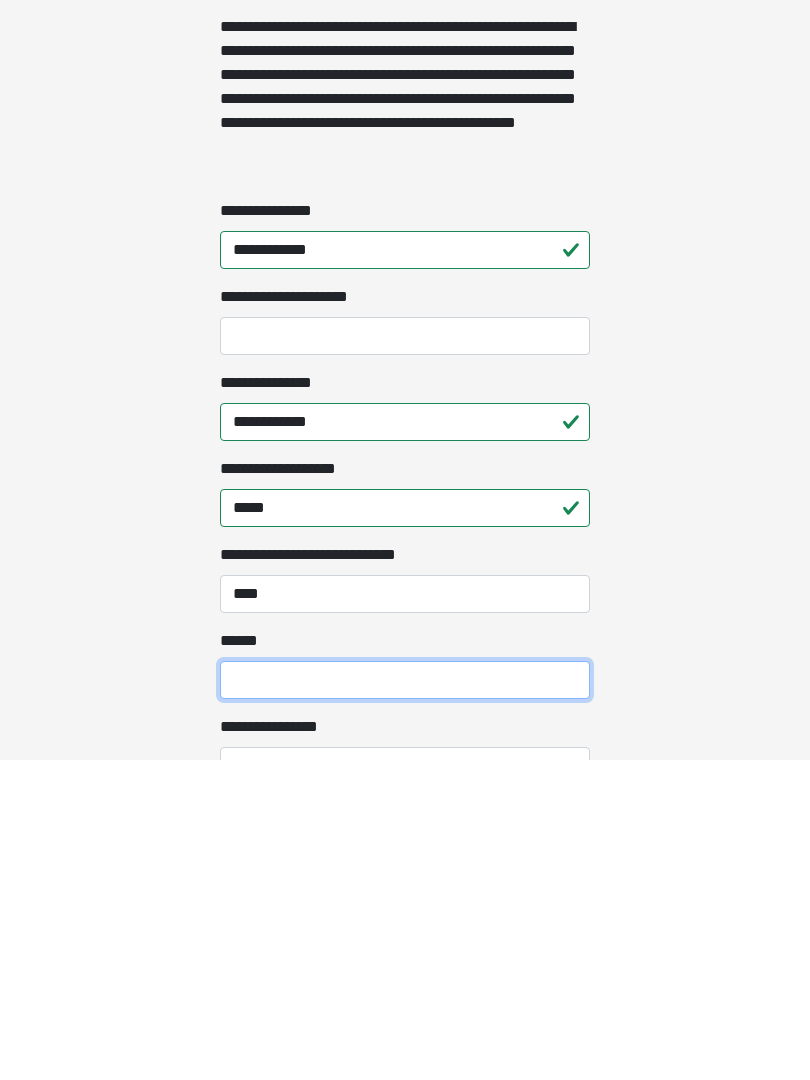 click on "**** *" at bounding box center [405, 1000] 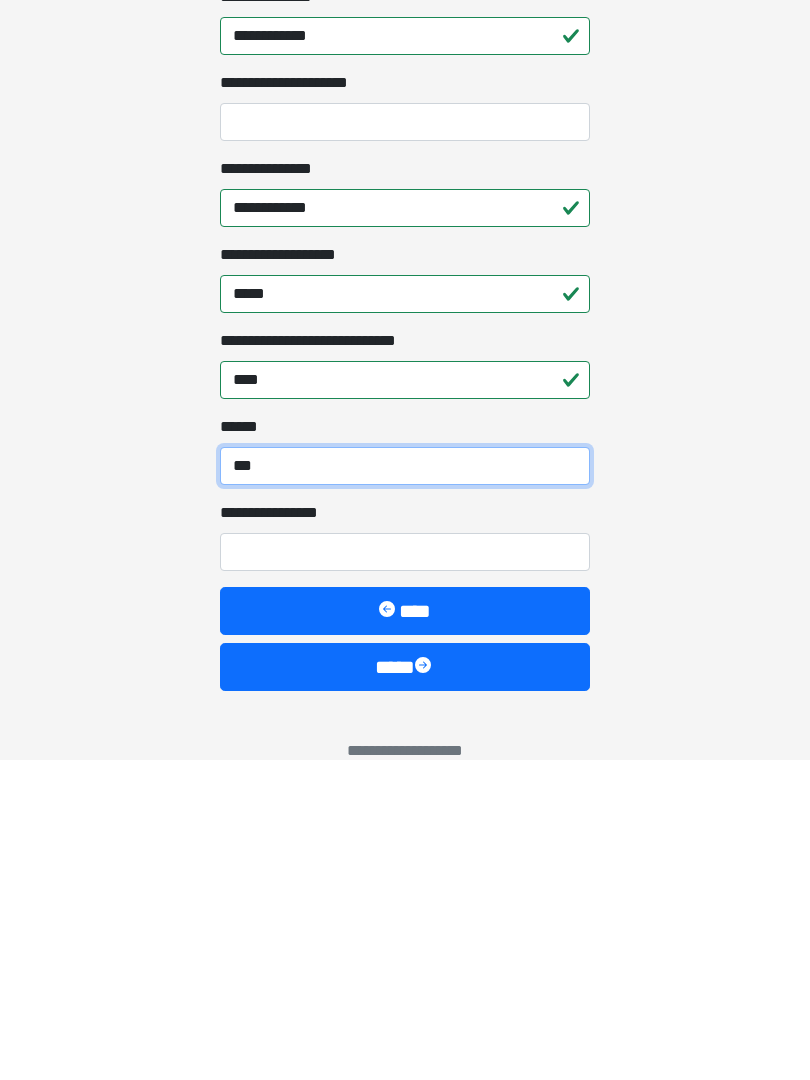 scroll, scrollTop: 1436, scrollLeft: 0, axis: vertical 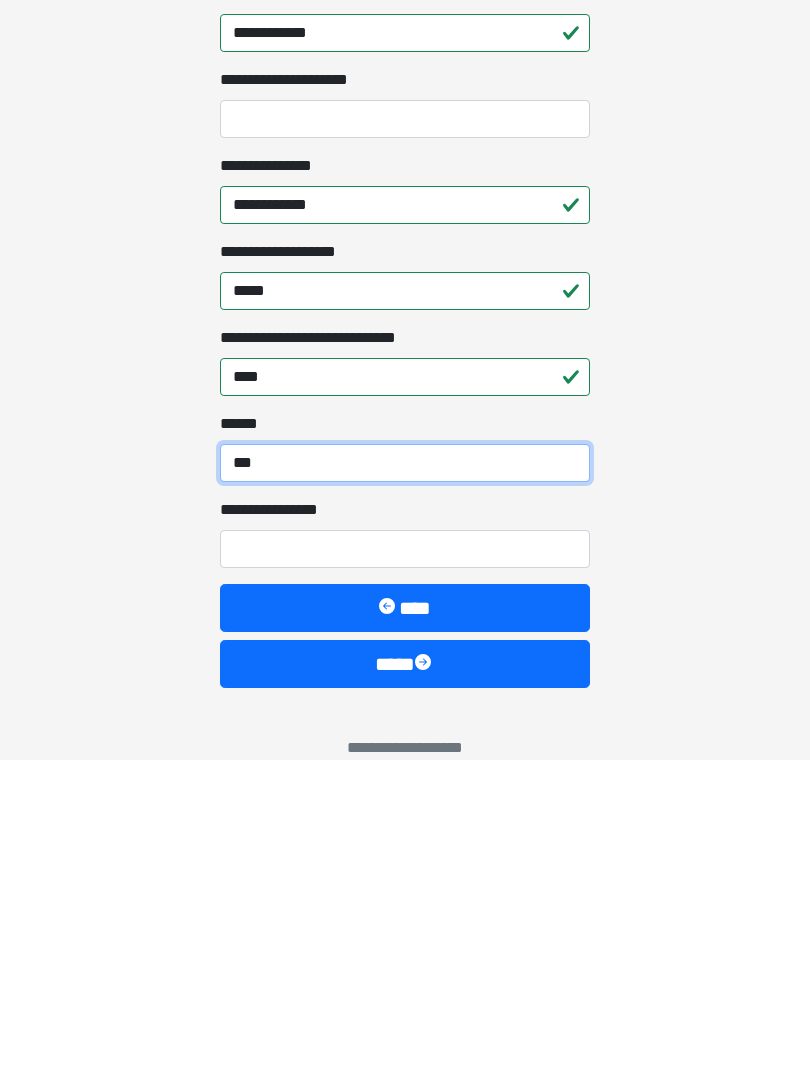 type on "***" 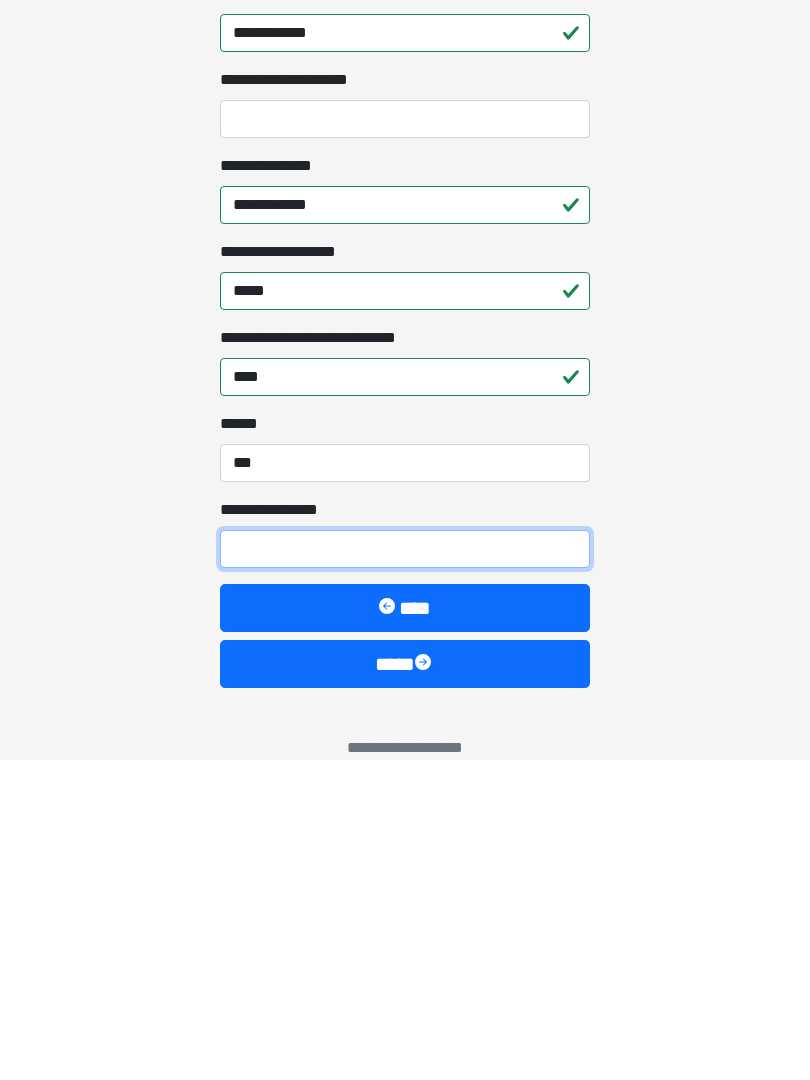 click on "**********" at bounding box center (405, 869) 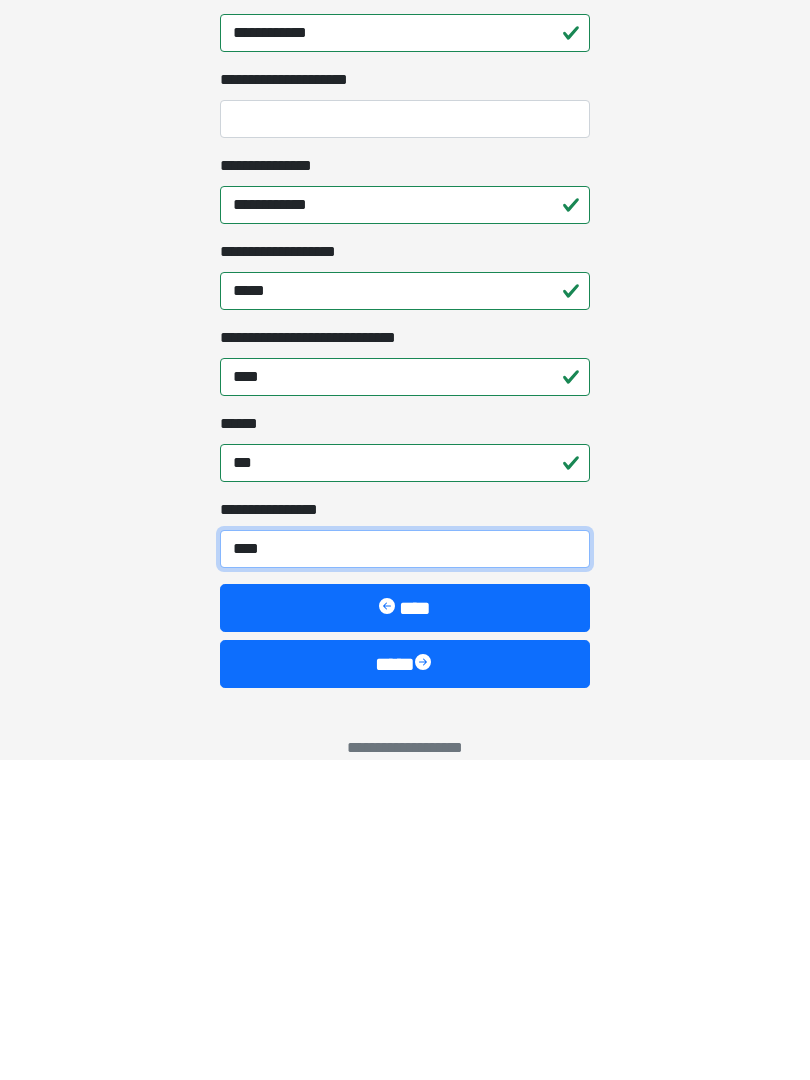 type on "*****" 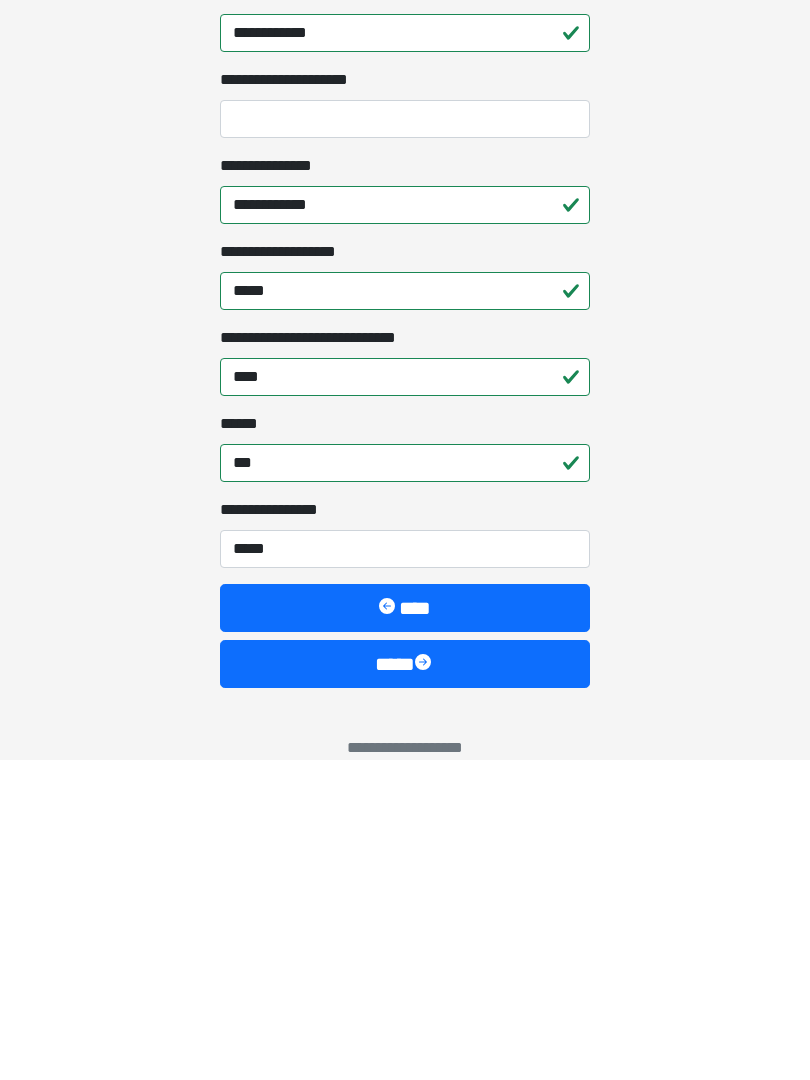 click on "****" at bounding box center [405, 984] 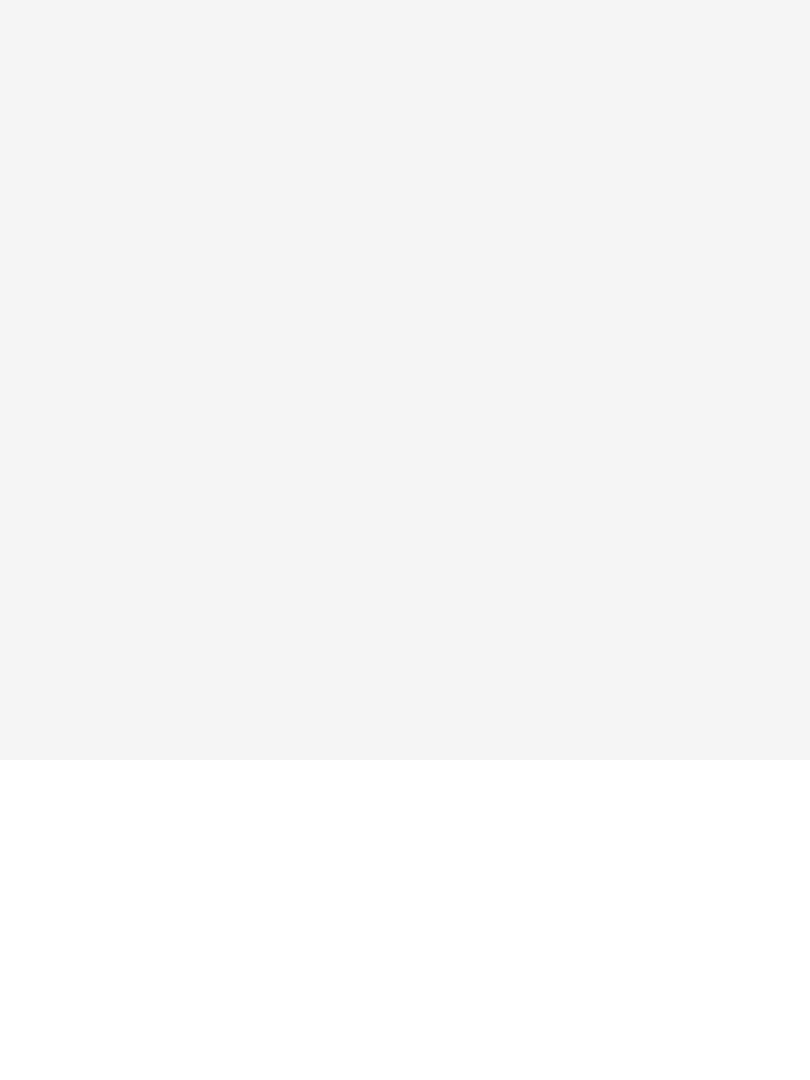 scroll, scrollTop: 0, scrollLeft: 0, axis: both 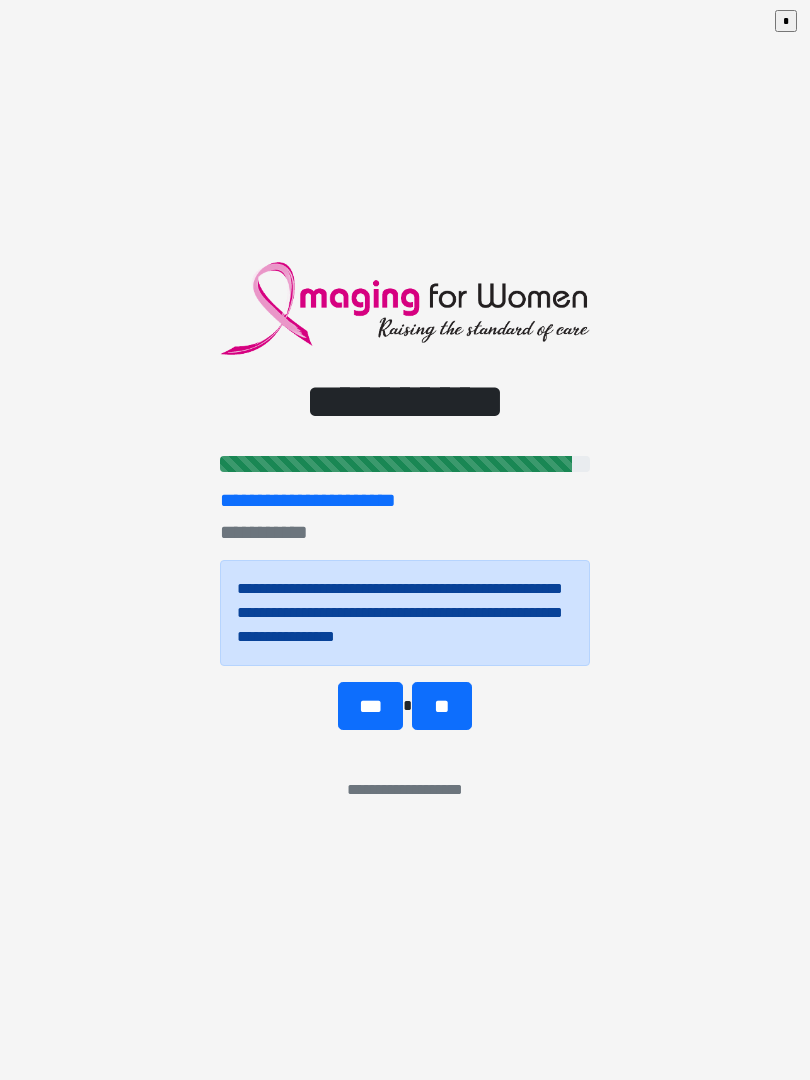click on "***" at bounding box center (370, 706) 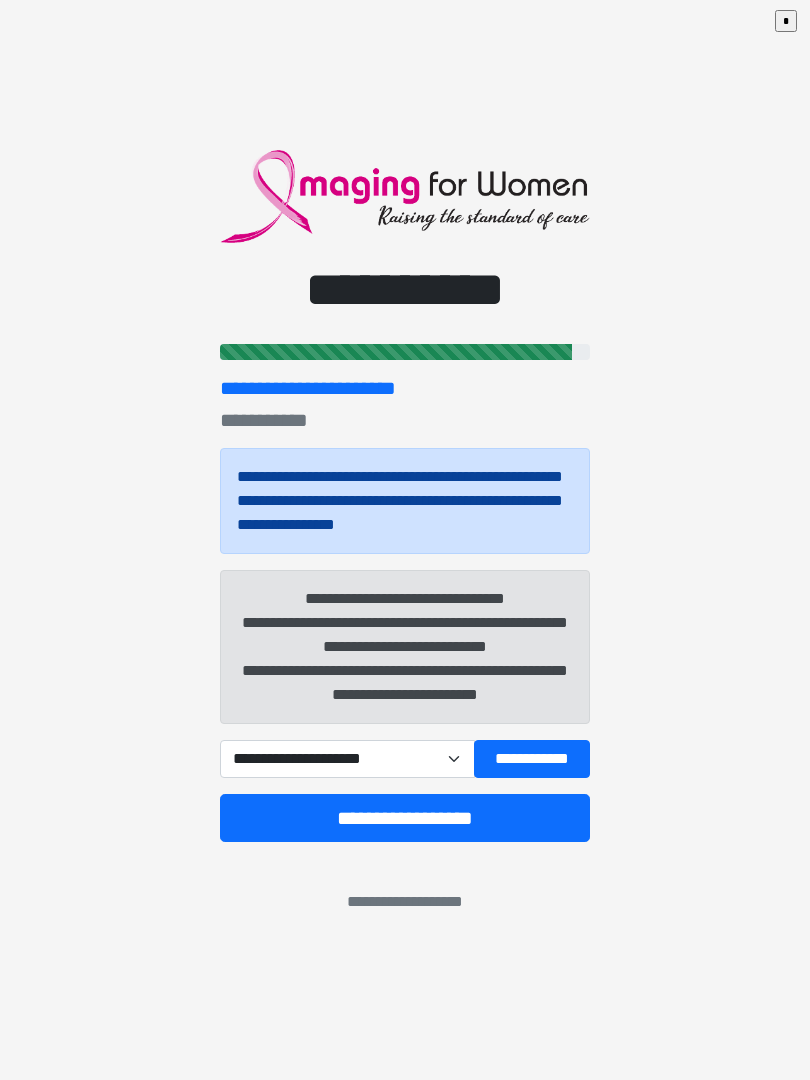 click on "**********" at bounding box center (347, 759) 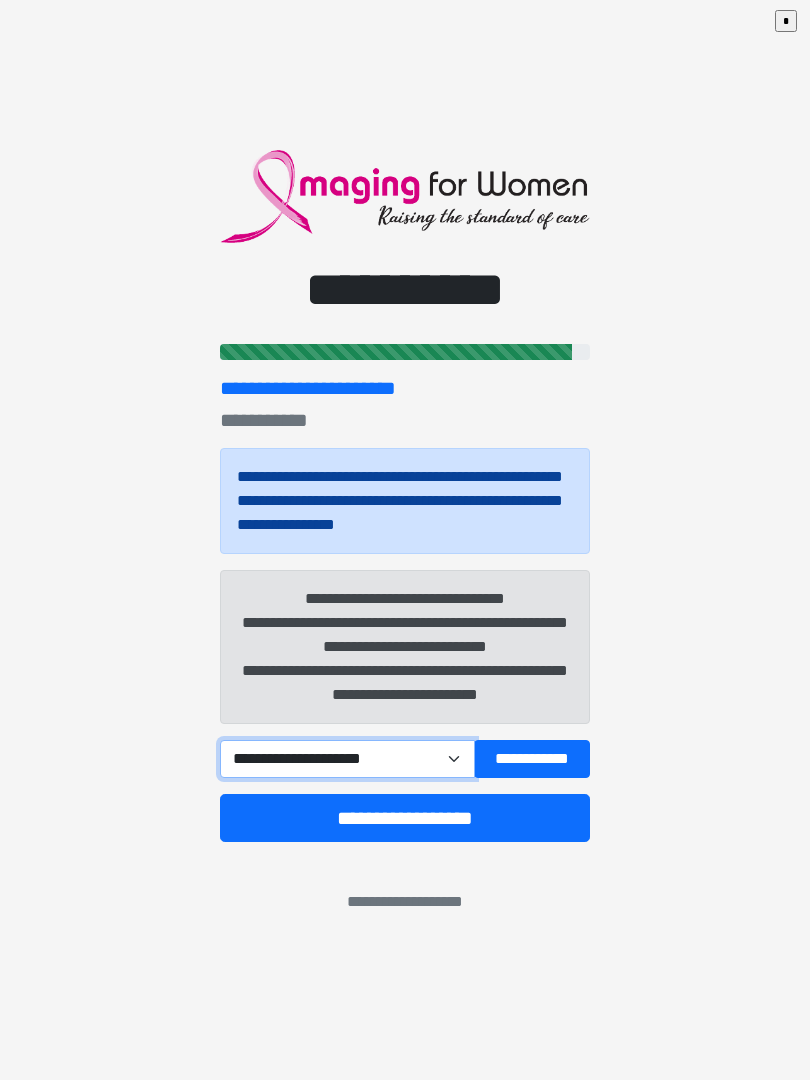 select on "******" 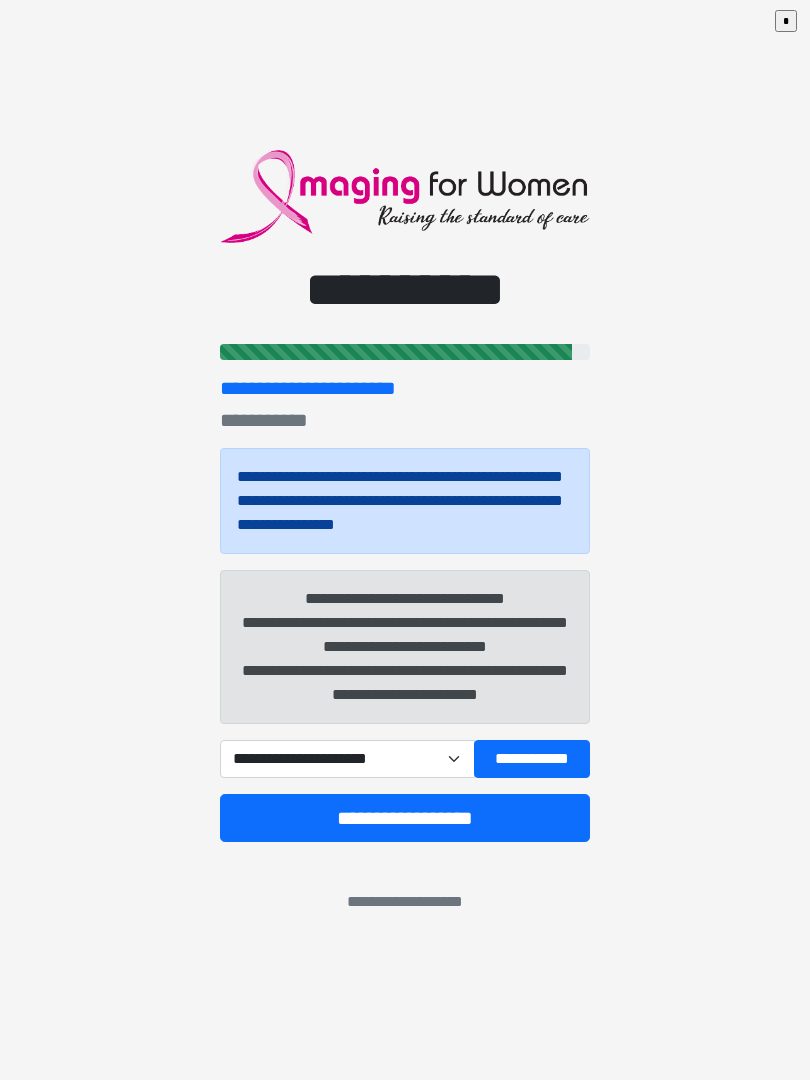 click on "**********" at bounding box center (405, 818) 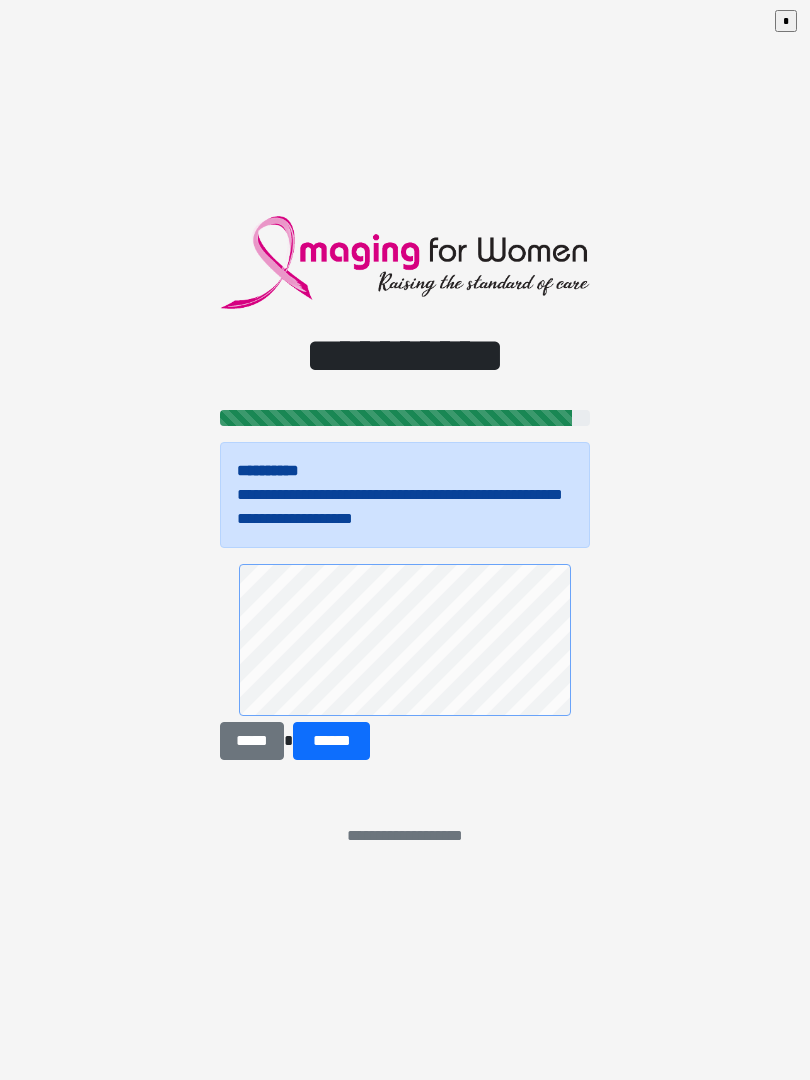 click on "******" at bounding box center (331, 741) 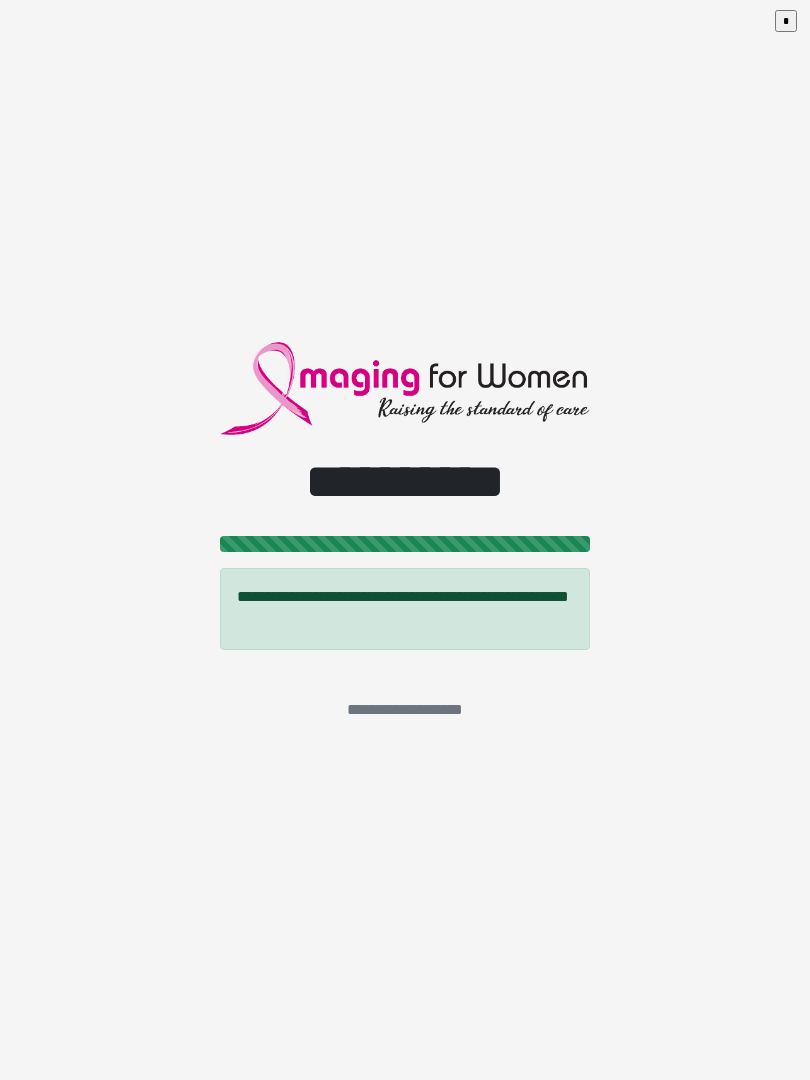 click on "*" at bounding box center (786, 21) 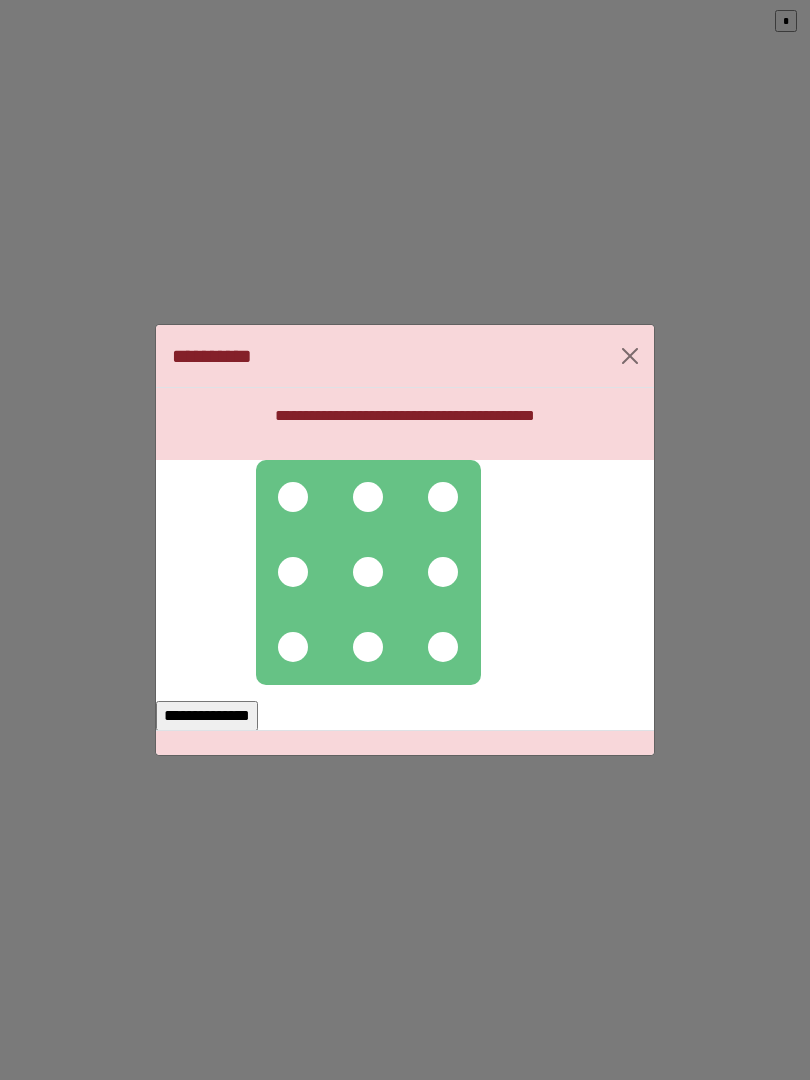 click at bounding box center (368, 497) 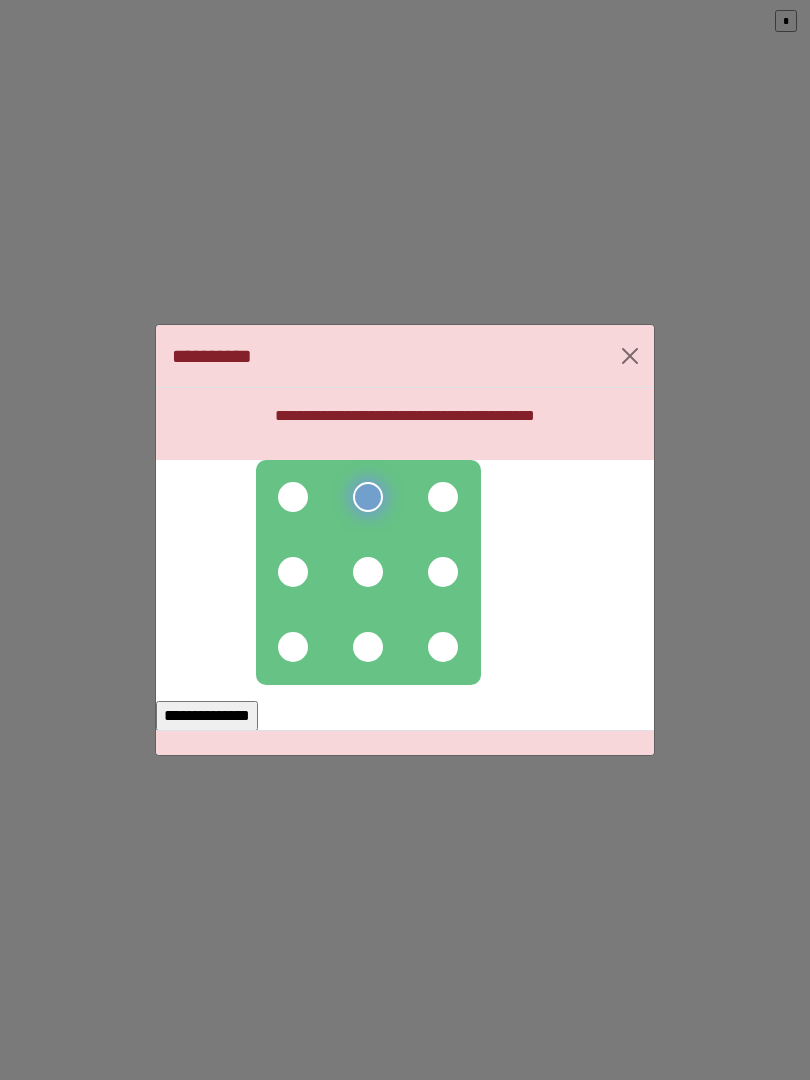 click at bounding box center (368, 572) 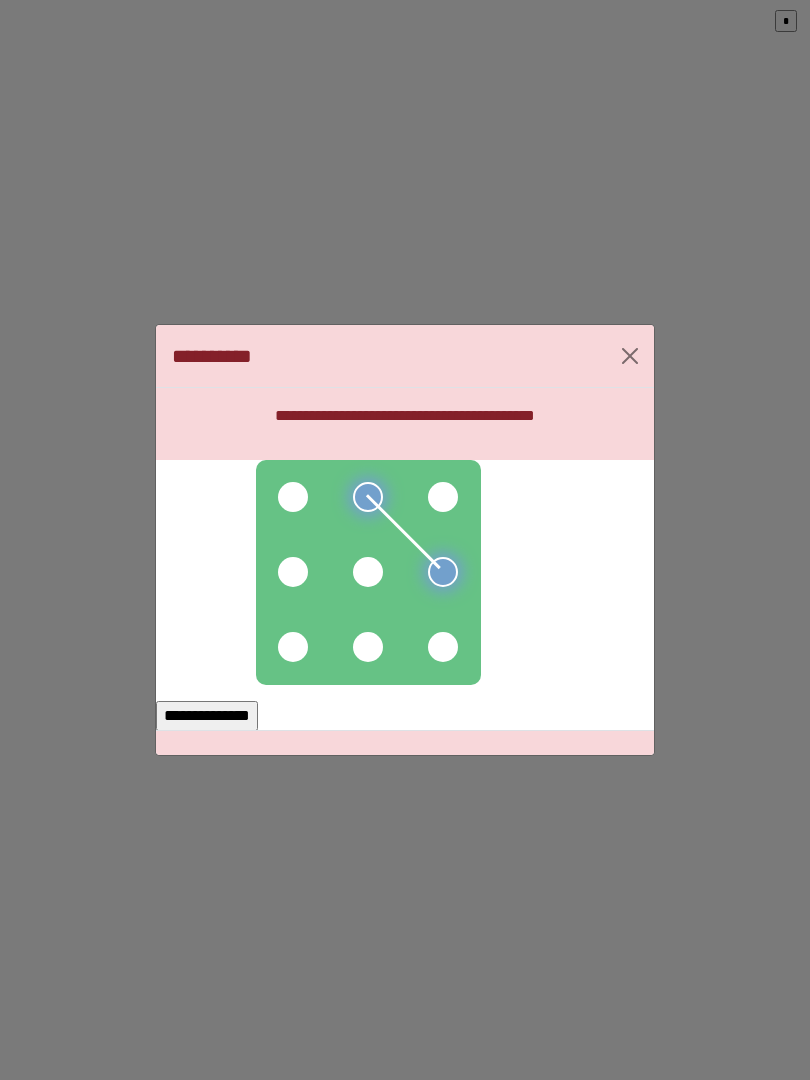 click at bounding box center [368, 572] 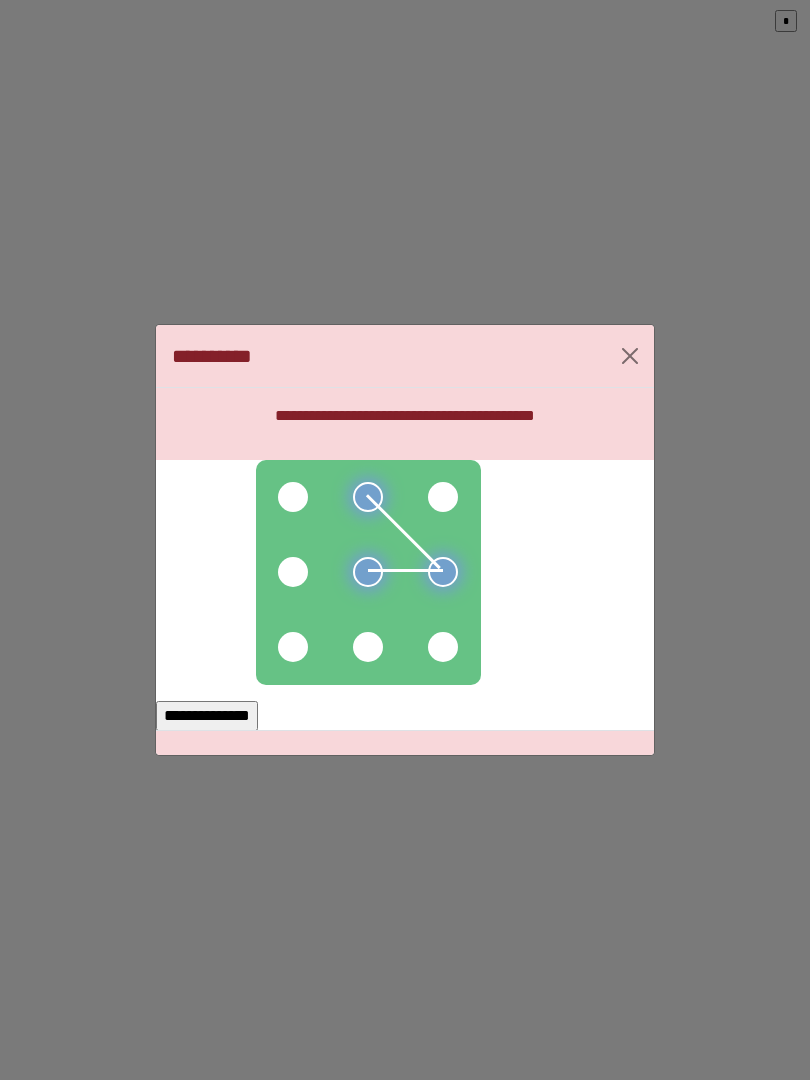 click at bounding box center [293, 572] 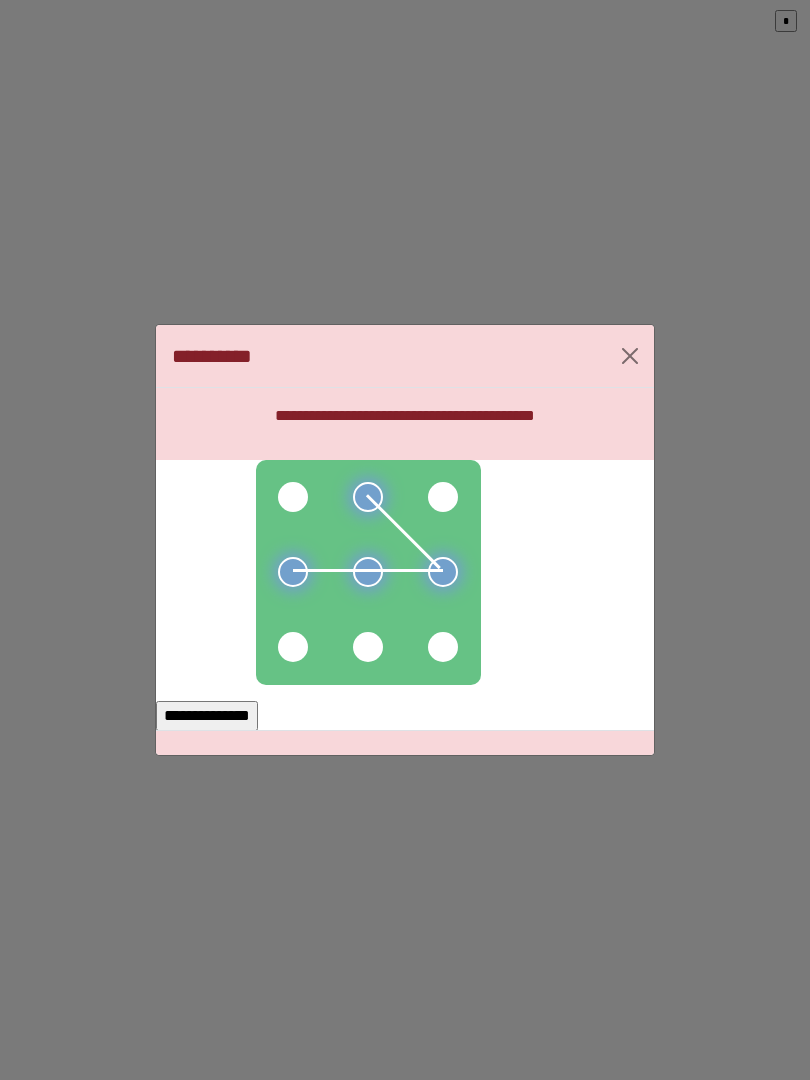 click at bounding box center [293, 647] 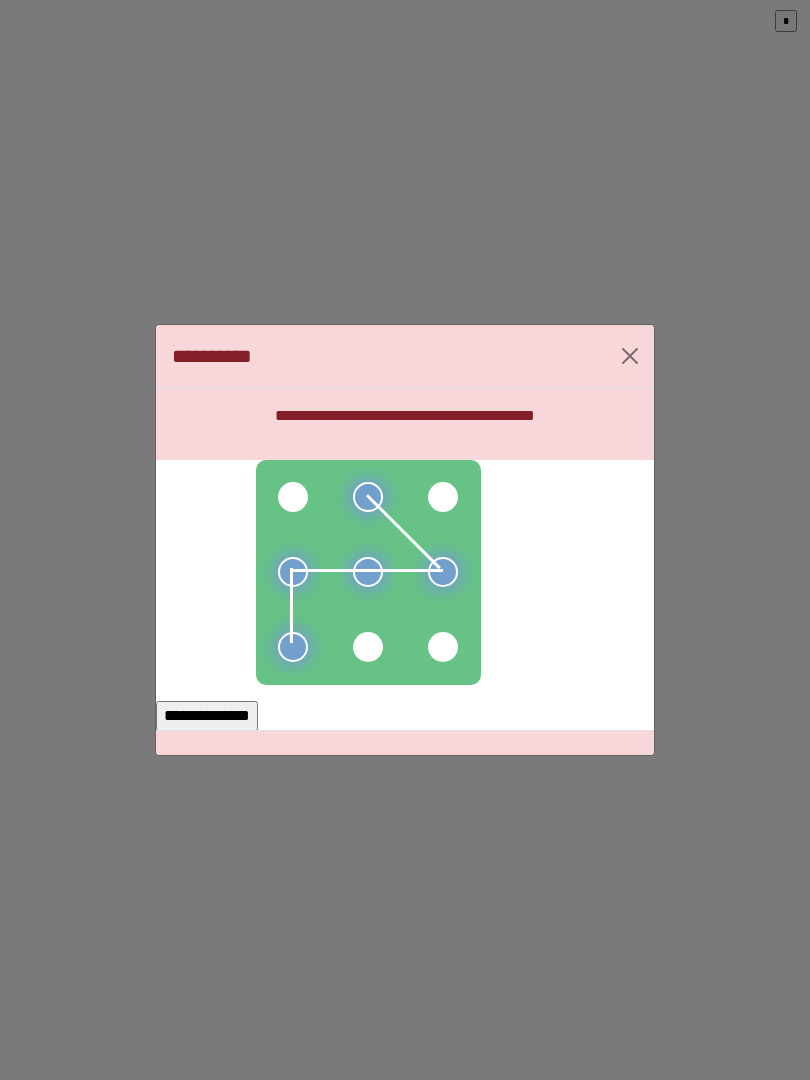 click at bounding box center [368, 647] 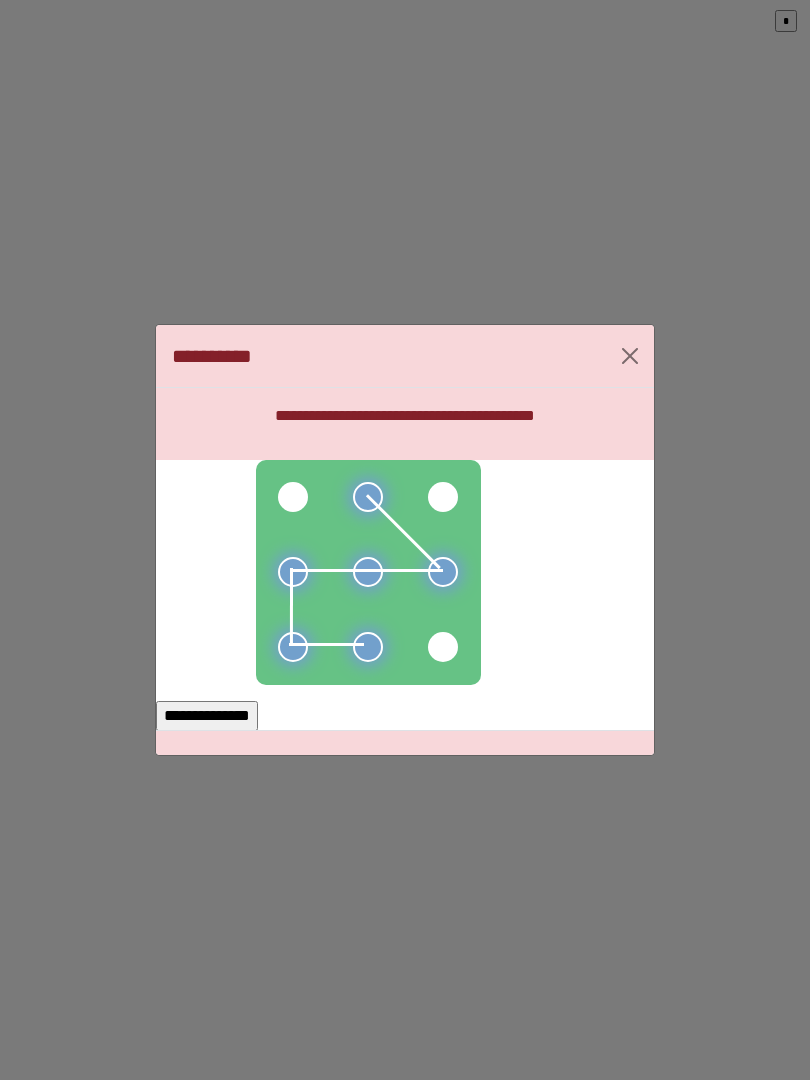 click at bounding box center (443, 647) 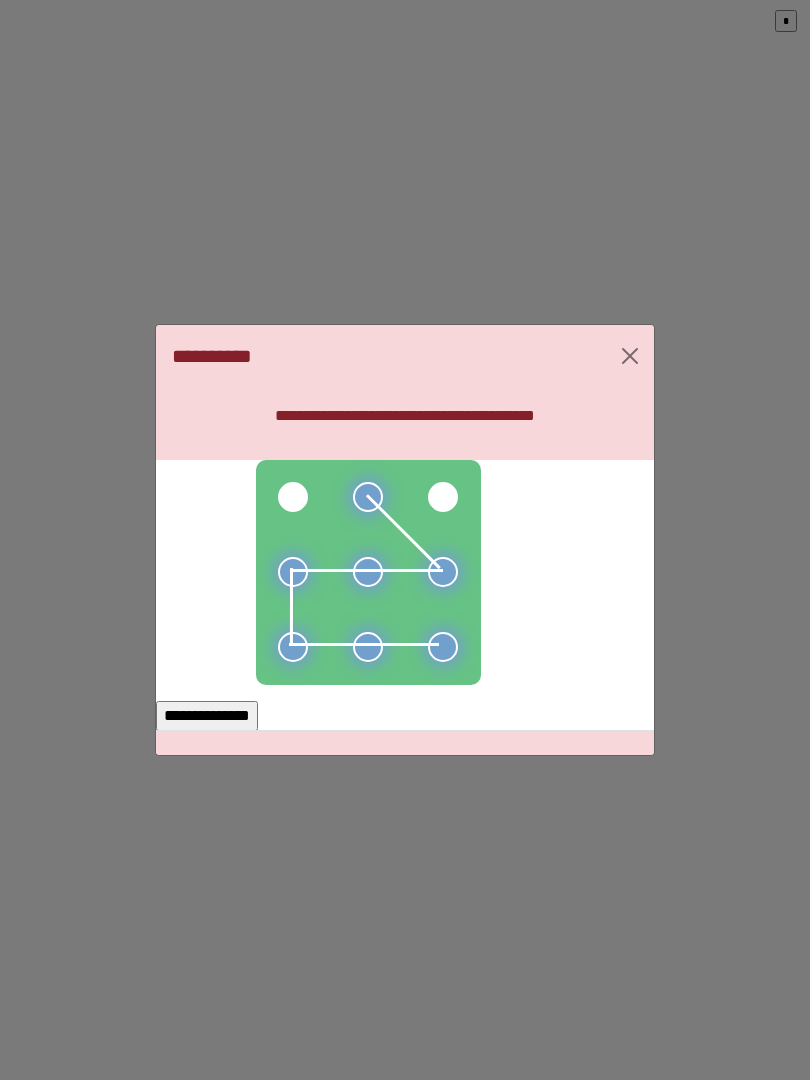 click on "**********" at bounding box center (207, 716) 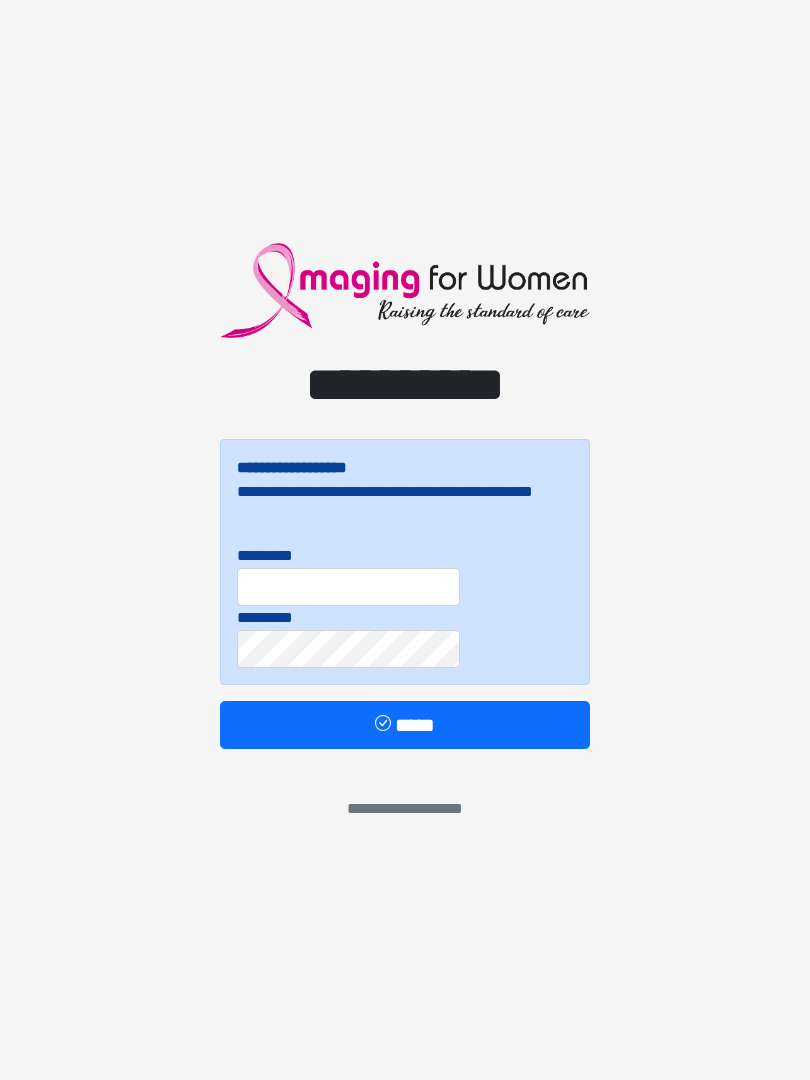 scroll, scrollTop: 0, scrollLeft: 0, axis: both 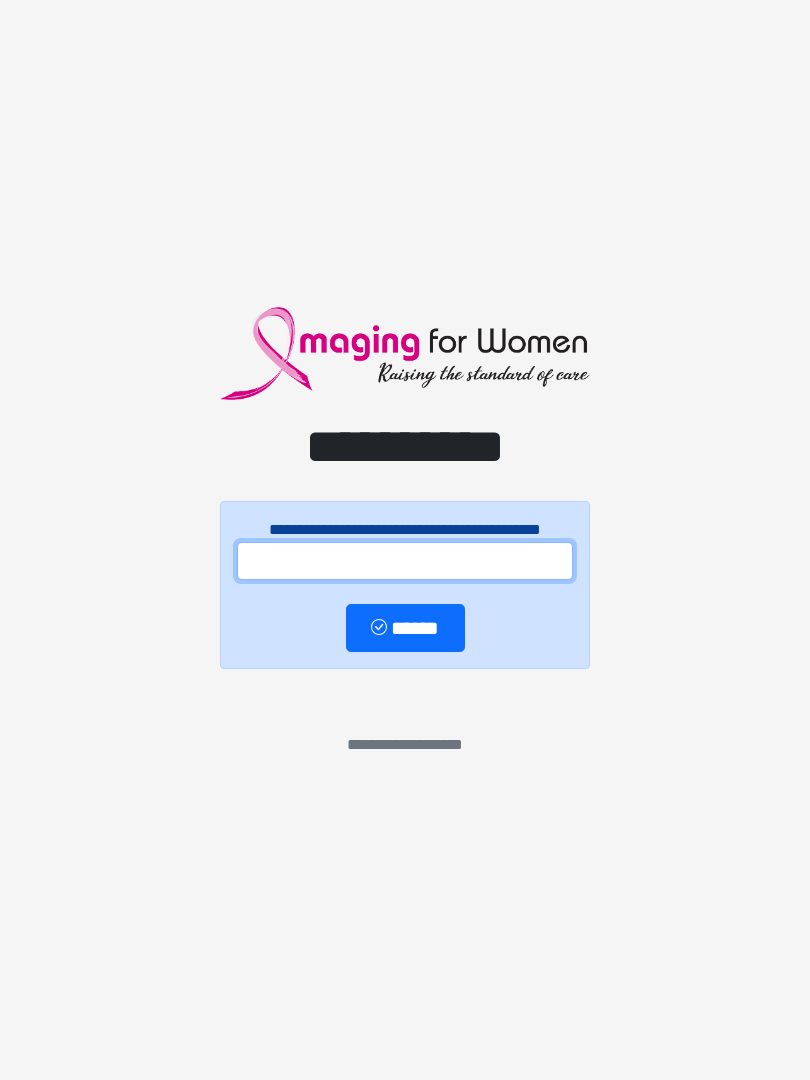 click at bounding box center (405, 561) 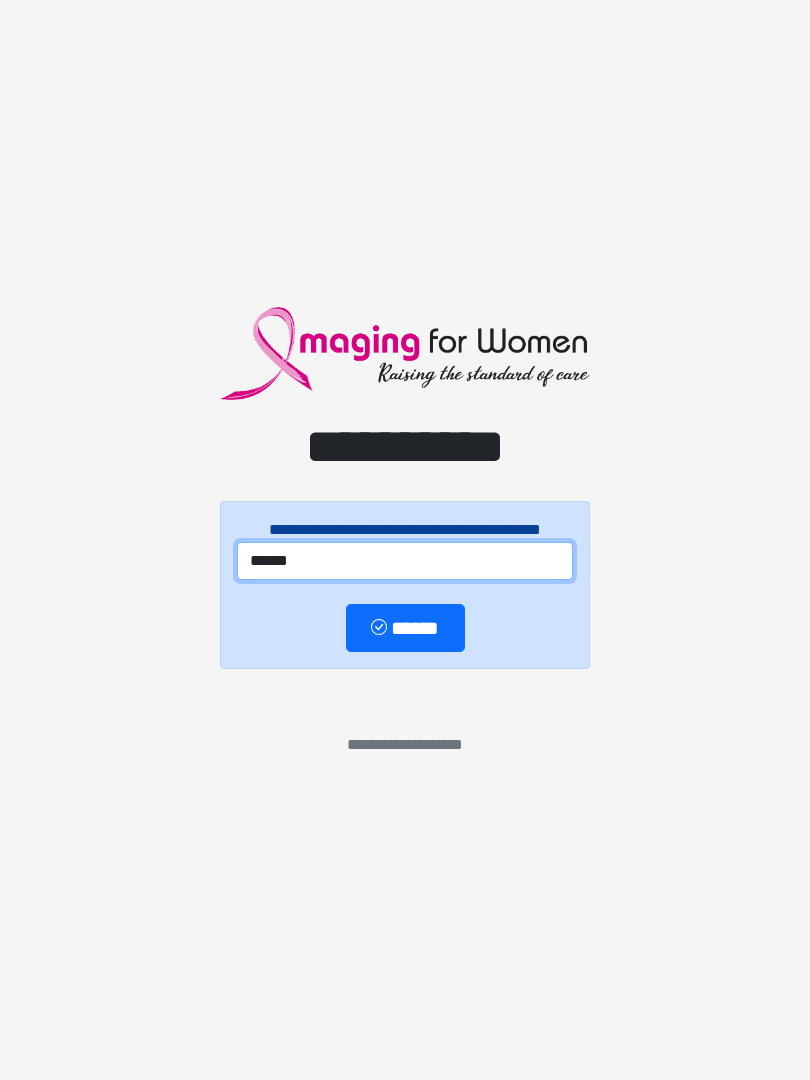 type on "******" 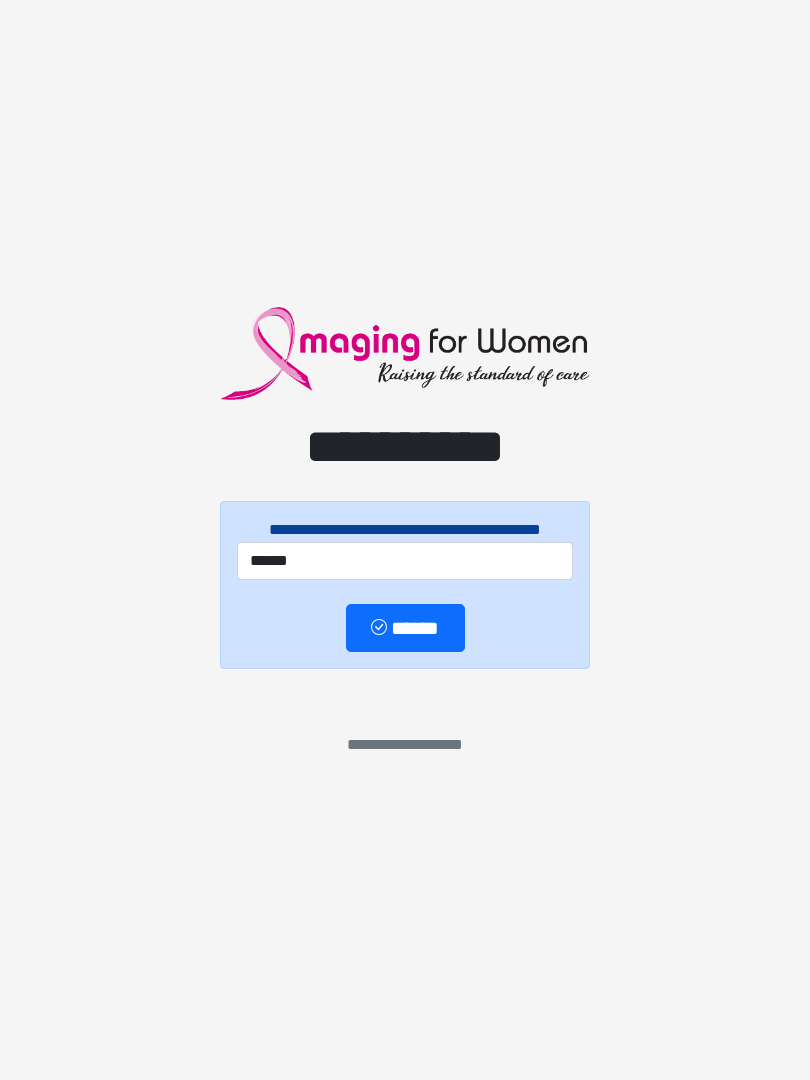 click on "******" at bounding box center (405, 628) 